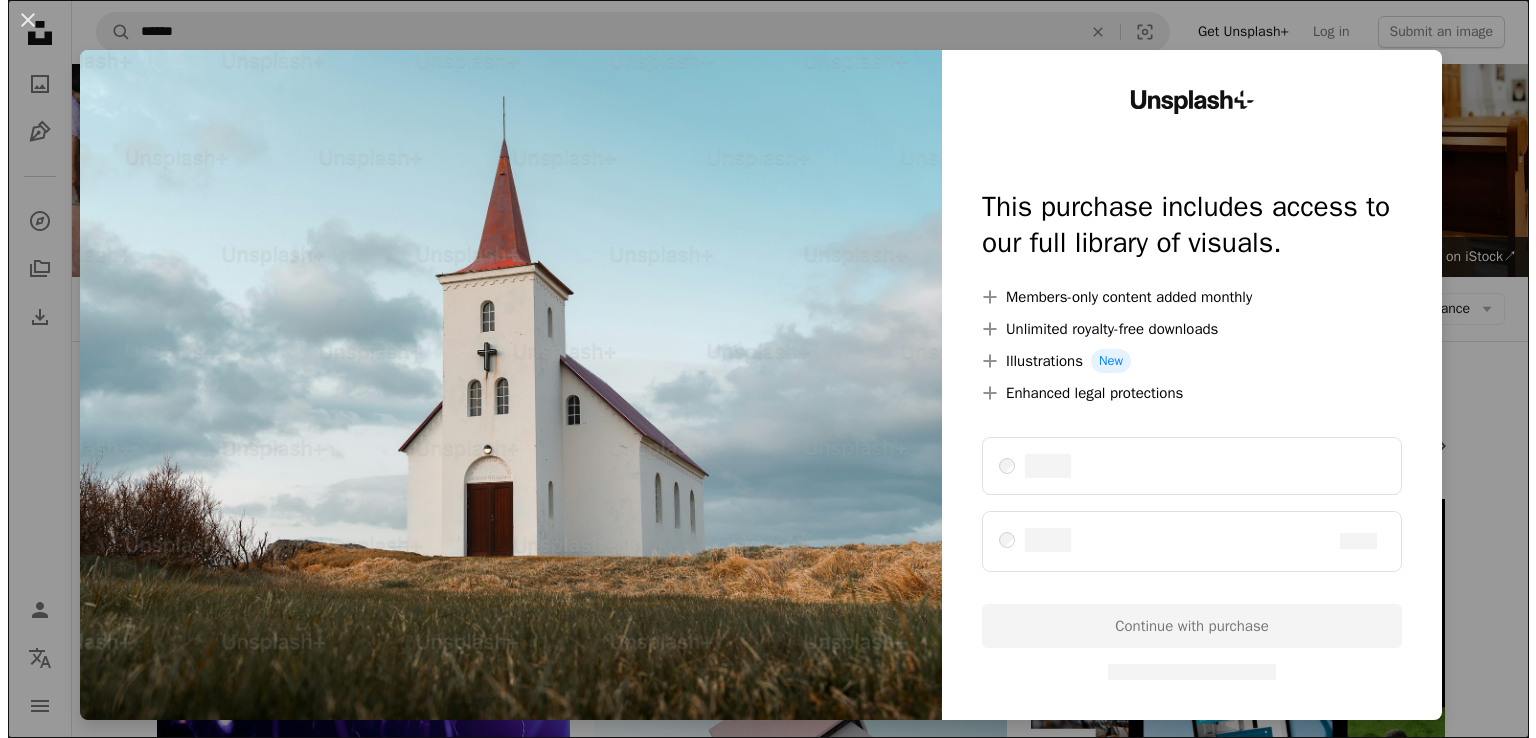 scroll, scrollTop: 1066, scrollLeft: 0, axis: vertical 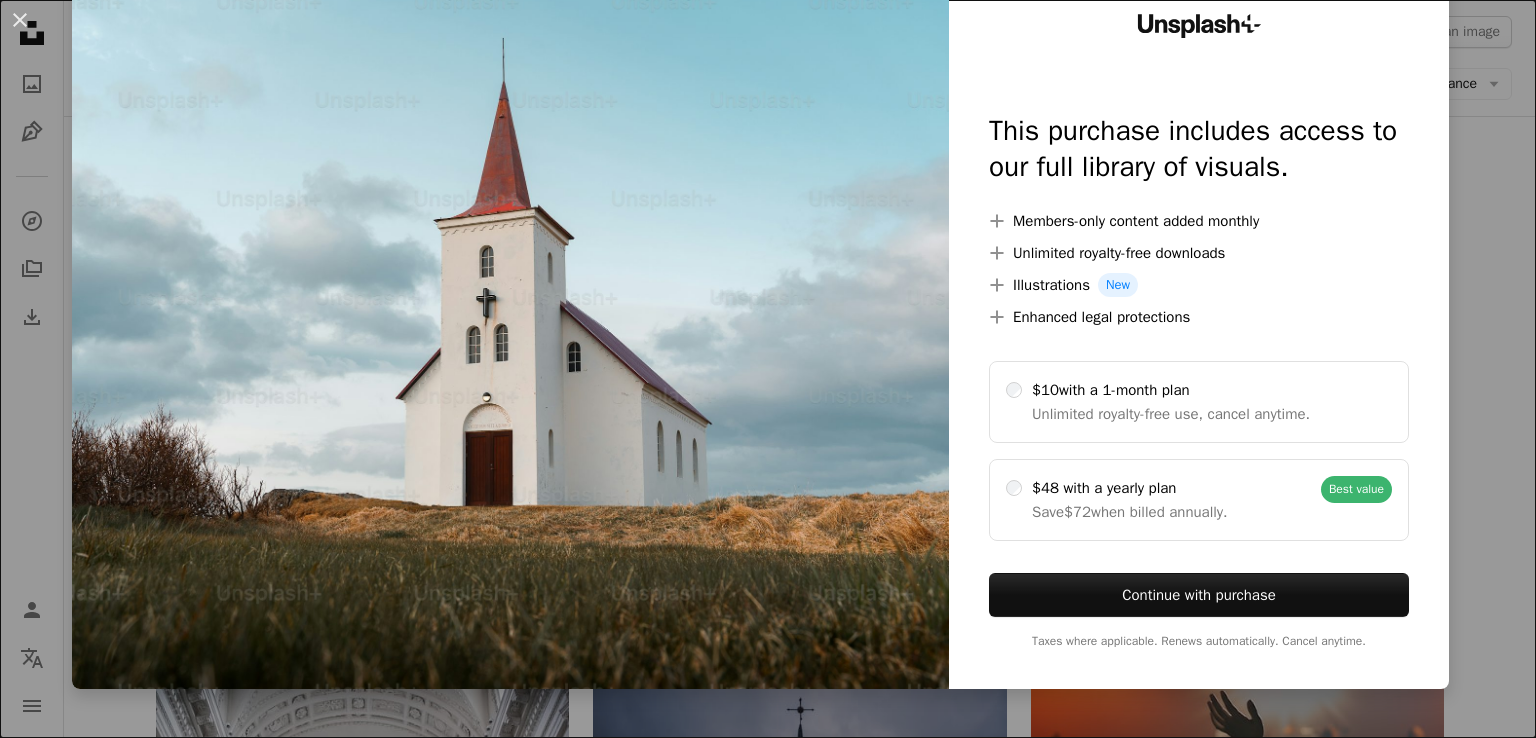 click on "An X shape Unsplash+ This purchase includes access to our full library of visuals. A plus sign Members-only content added monthly A plus sign Unlimited royalty-free downloads A plus sign Illustrations  New A plus sign Enhanced legal protections $10  with a 1-month plan Unlimited royalty-free use, cancel anytime. $48   with a yearly plan Save  $72  when billed annually. Best value Continue with purchase Taxes where applicable. Renews automatically. Cancel anytime." at bounding box center (768, 369) 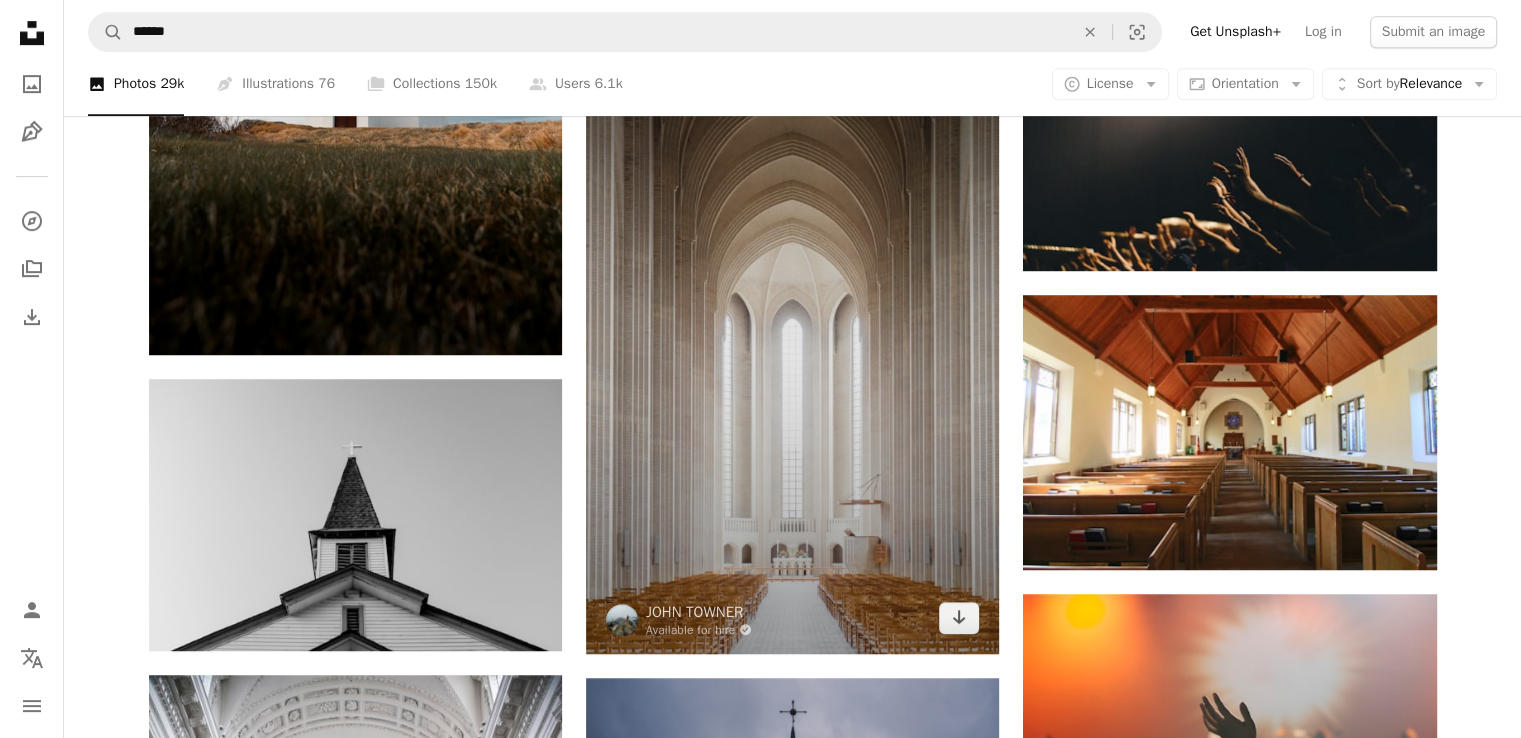 scroll, scrollTop: 1066, scrollLeft: 0, axis: vertical 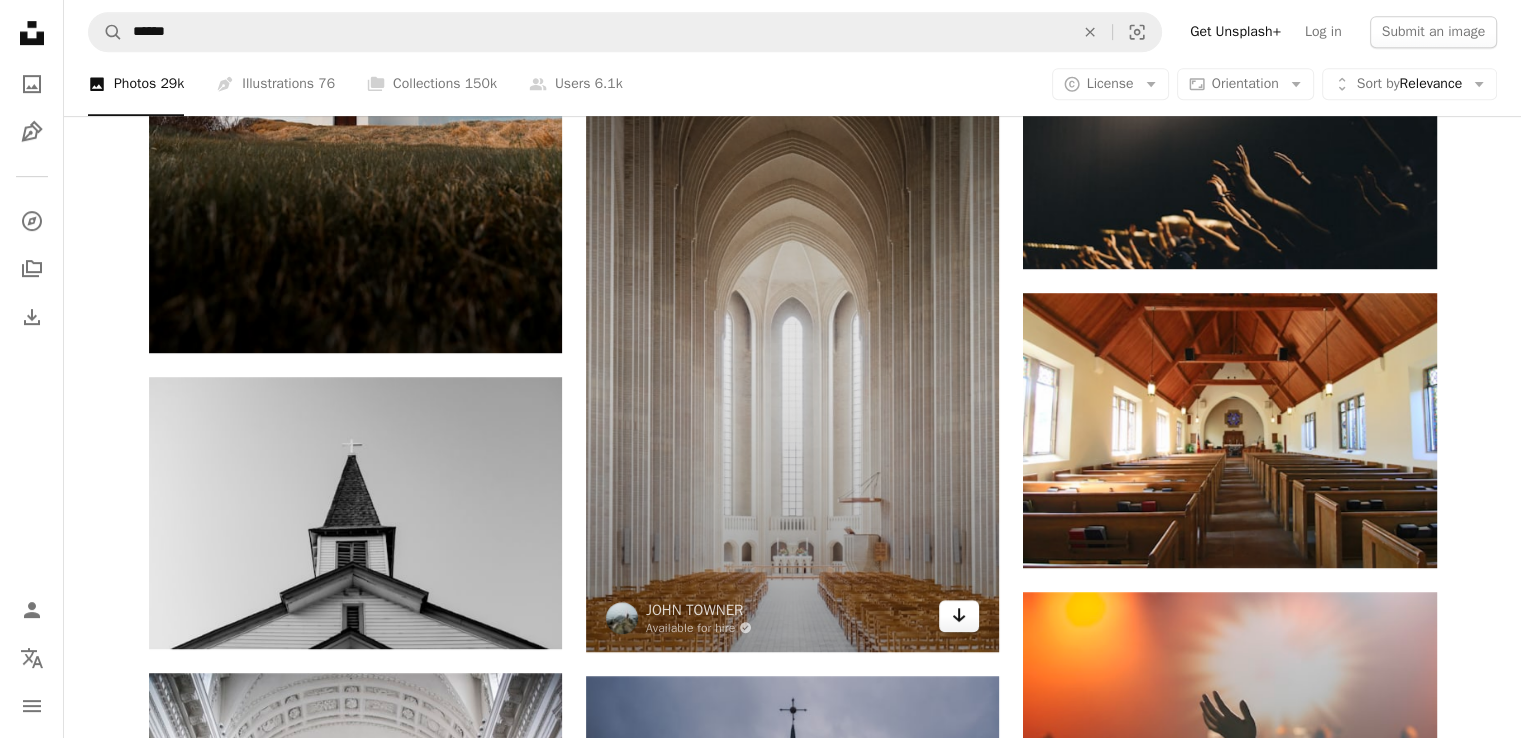 click on "Arrow pointing down" 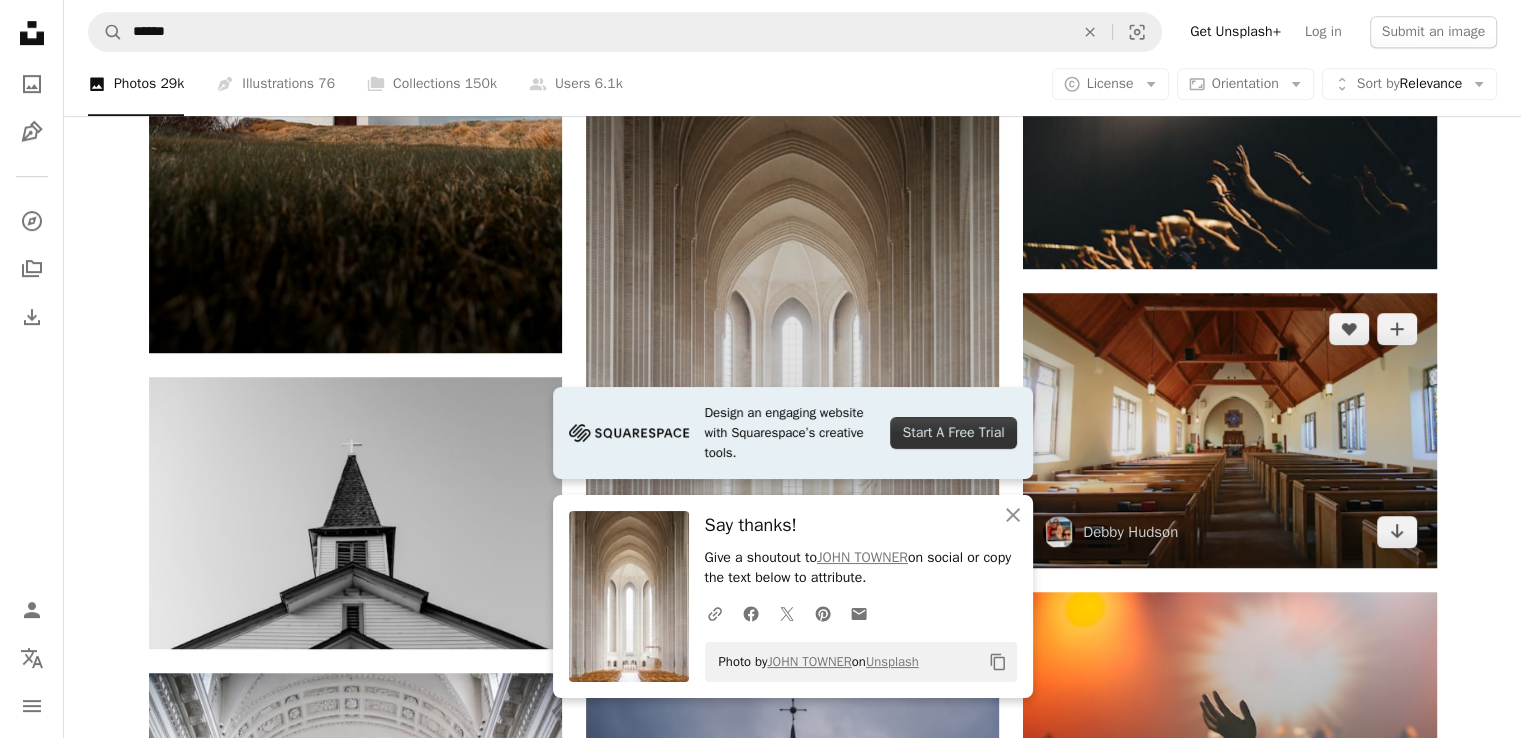 scroll, scrollTop: 1333, scrollLeft: 0, axis: vertical 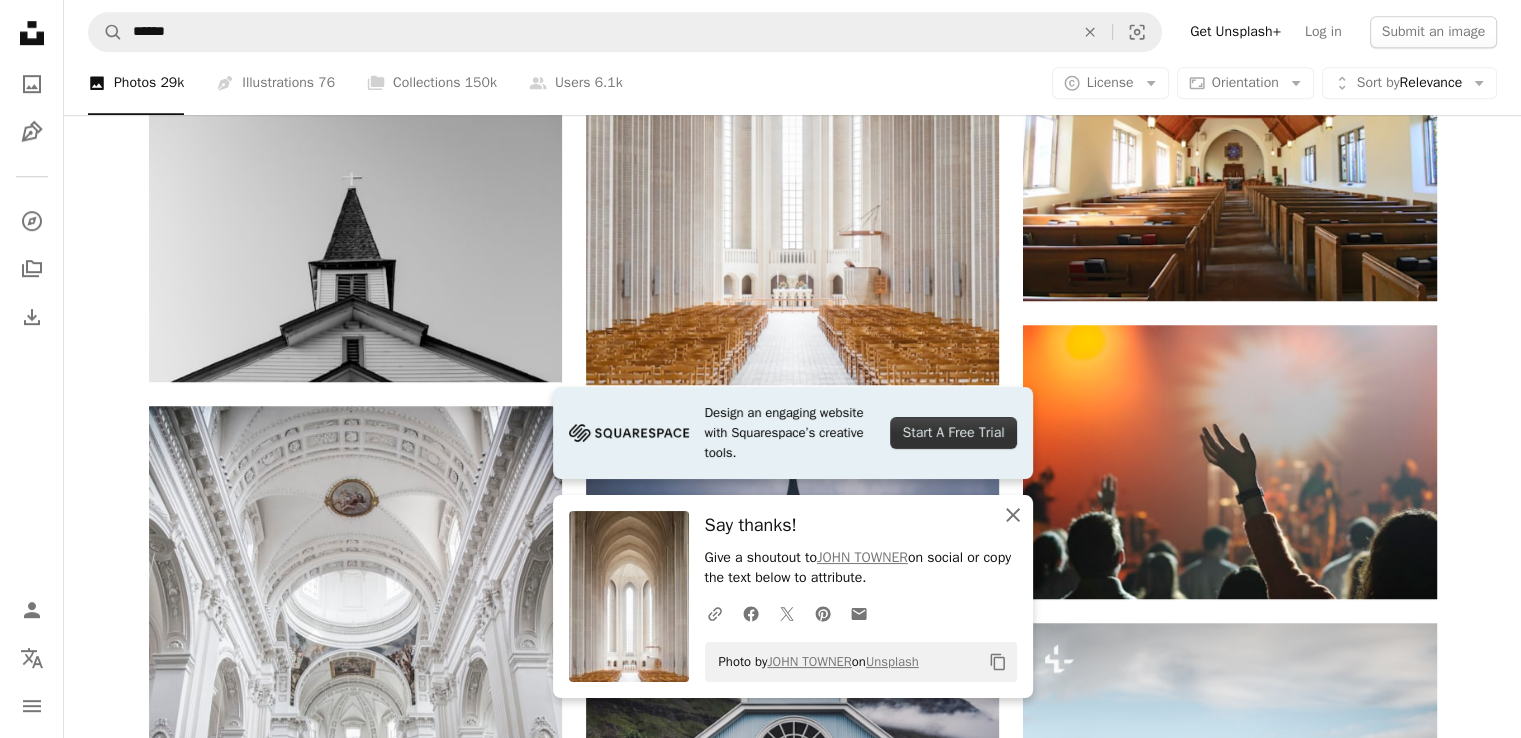 click on "An X shape" 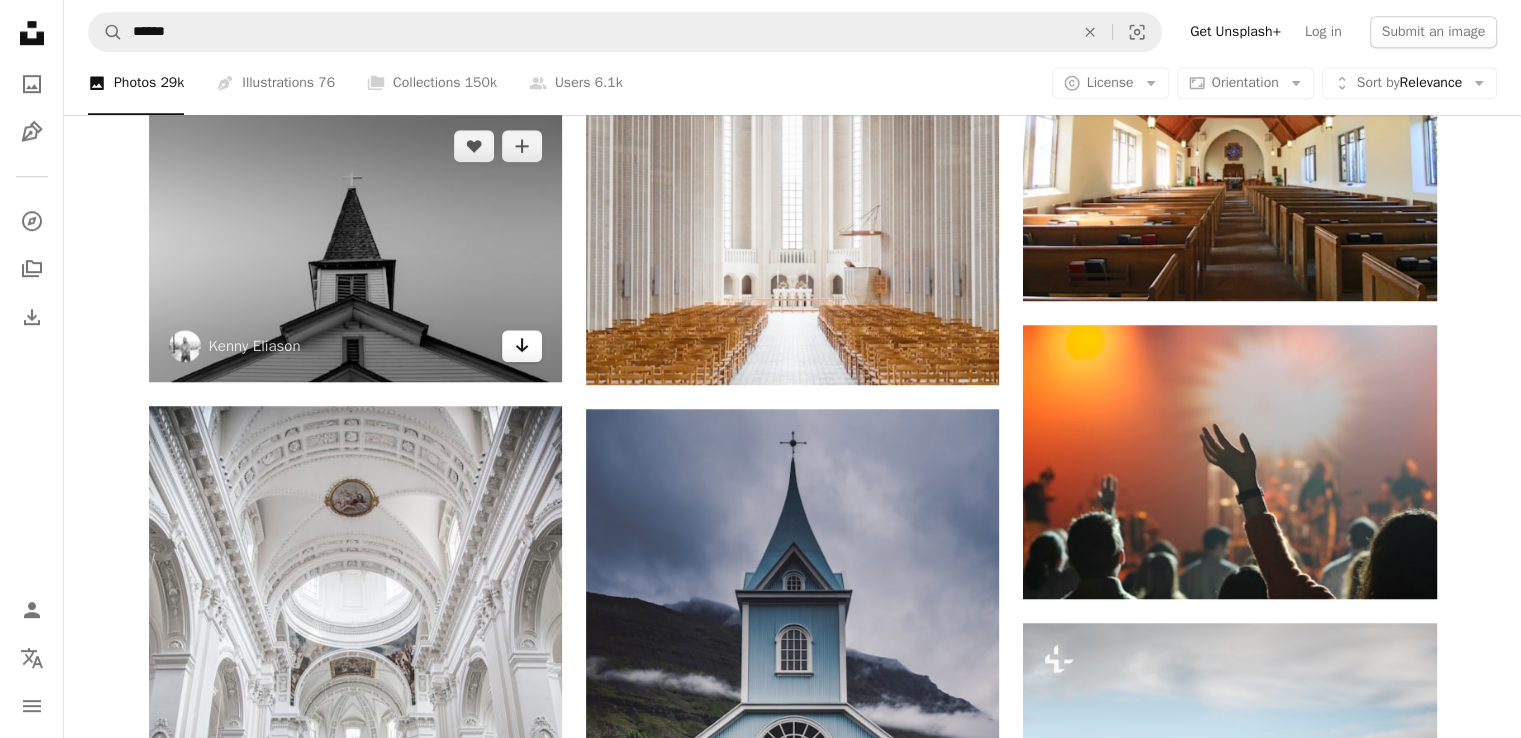 click on "Arrow pointing down" 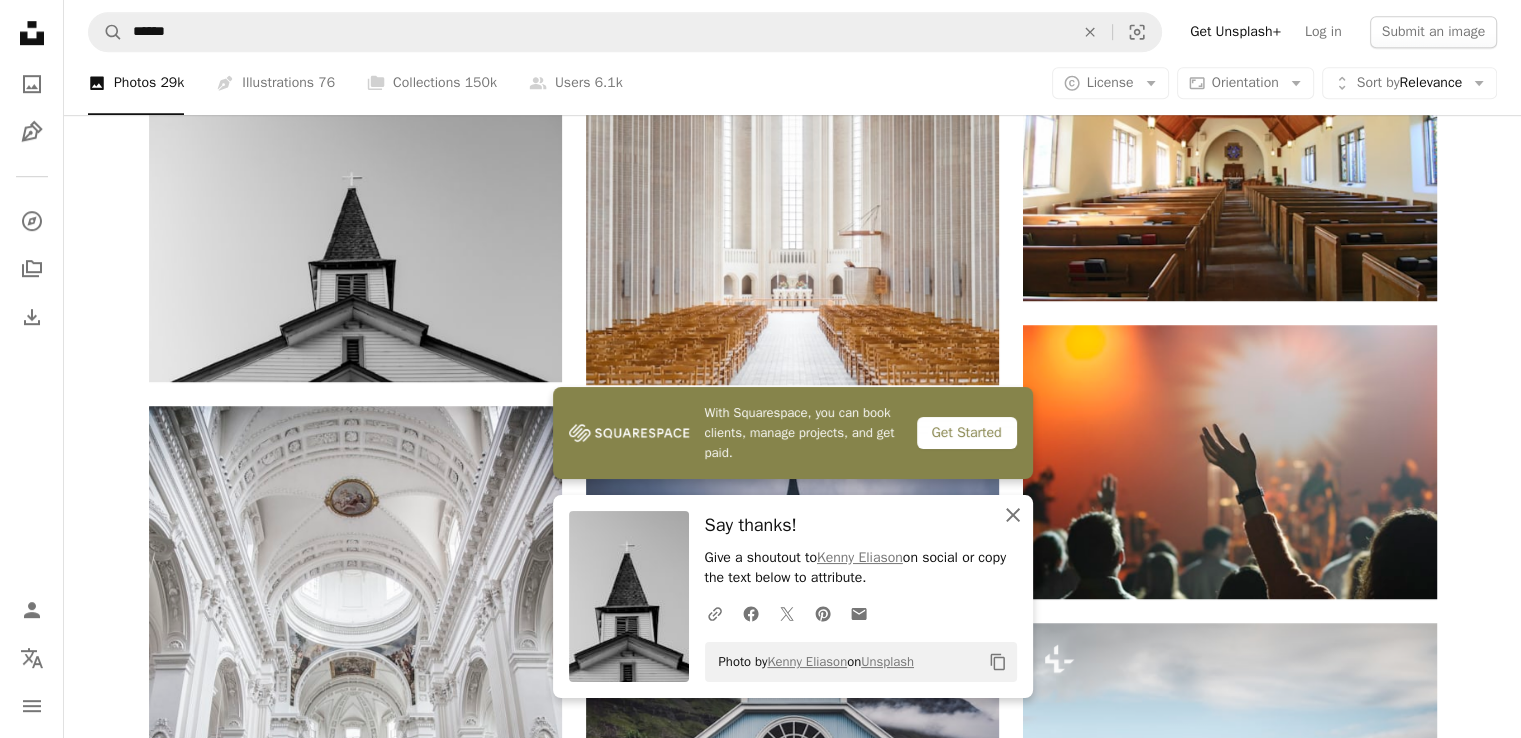 click on "An X shape" 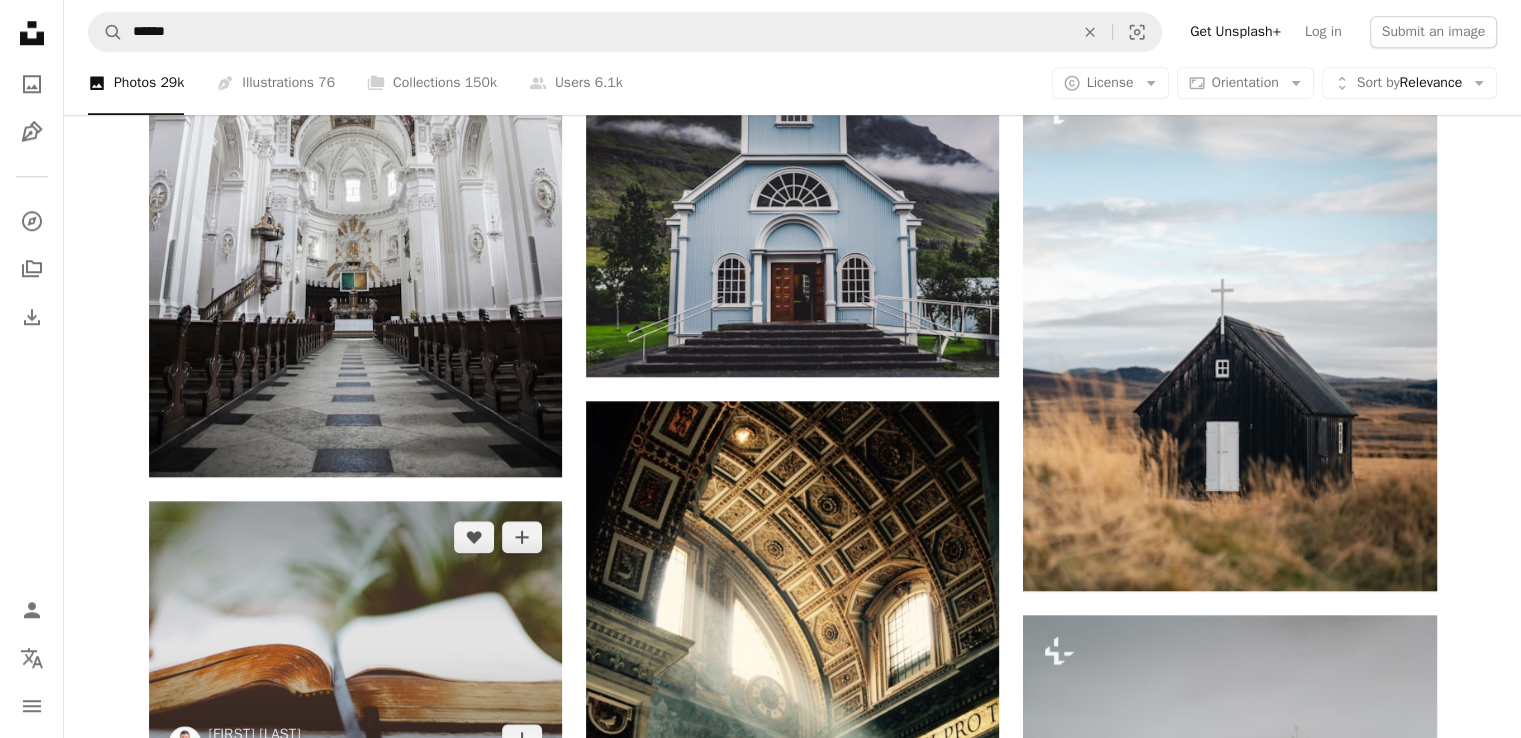 scroll, scrollTop: 1866, scrollLeft: 0, axis: vertical 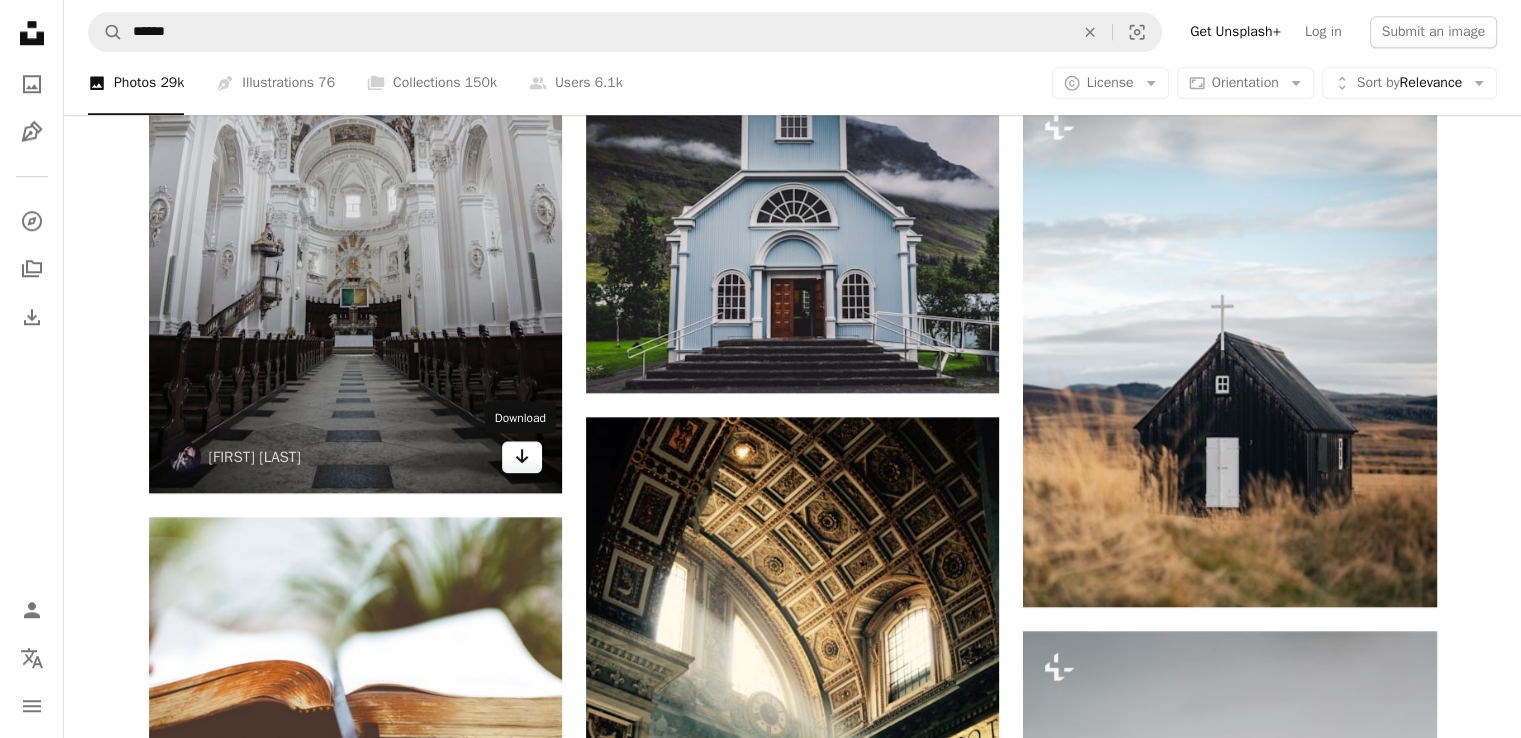 click on "Arrow pointing down" at bounding box center (522, 457) 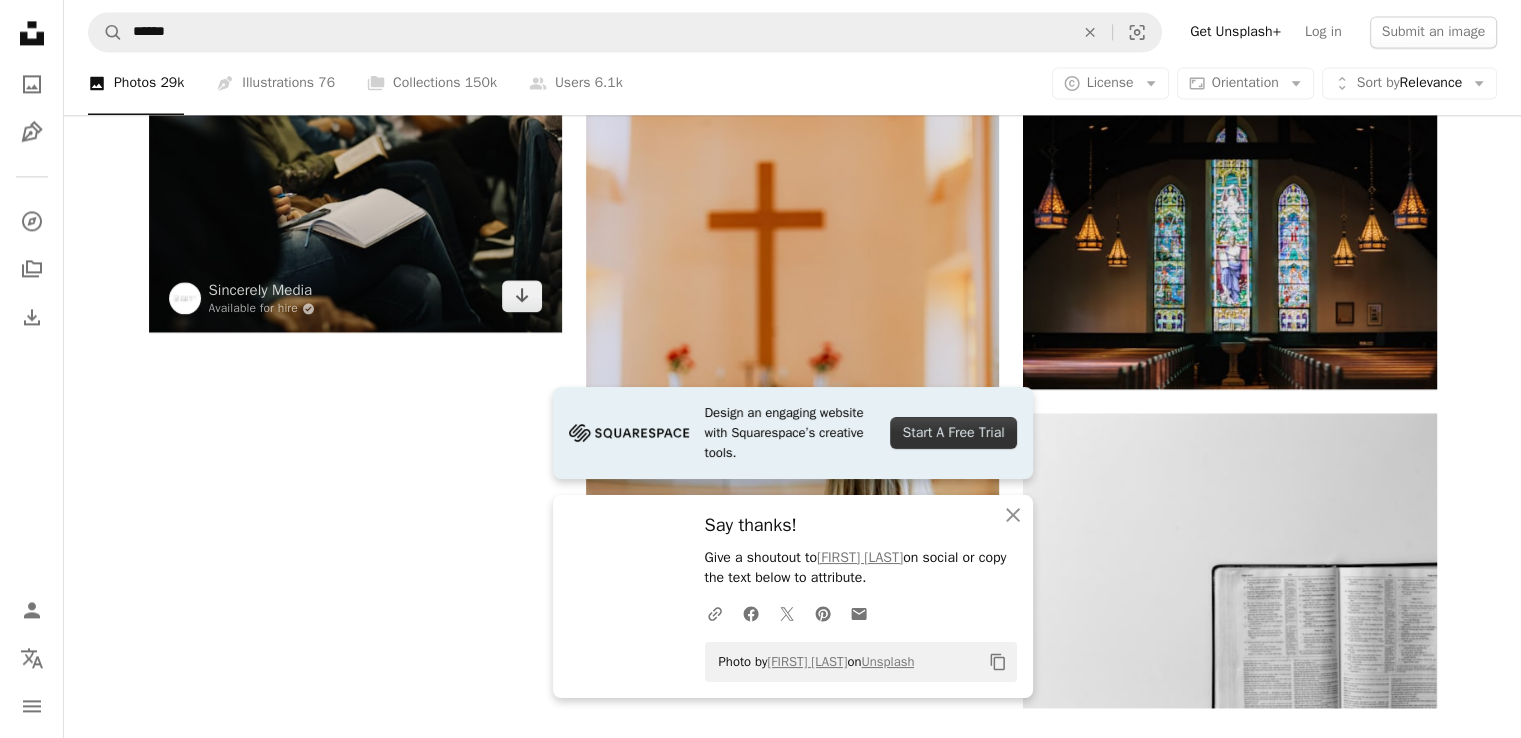 scroll, scrollTop: 2933, scrollLeft: 0, axis: vertical 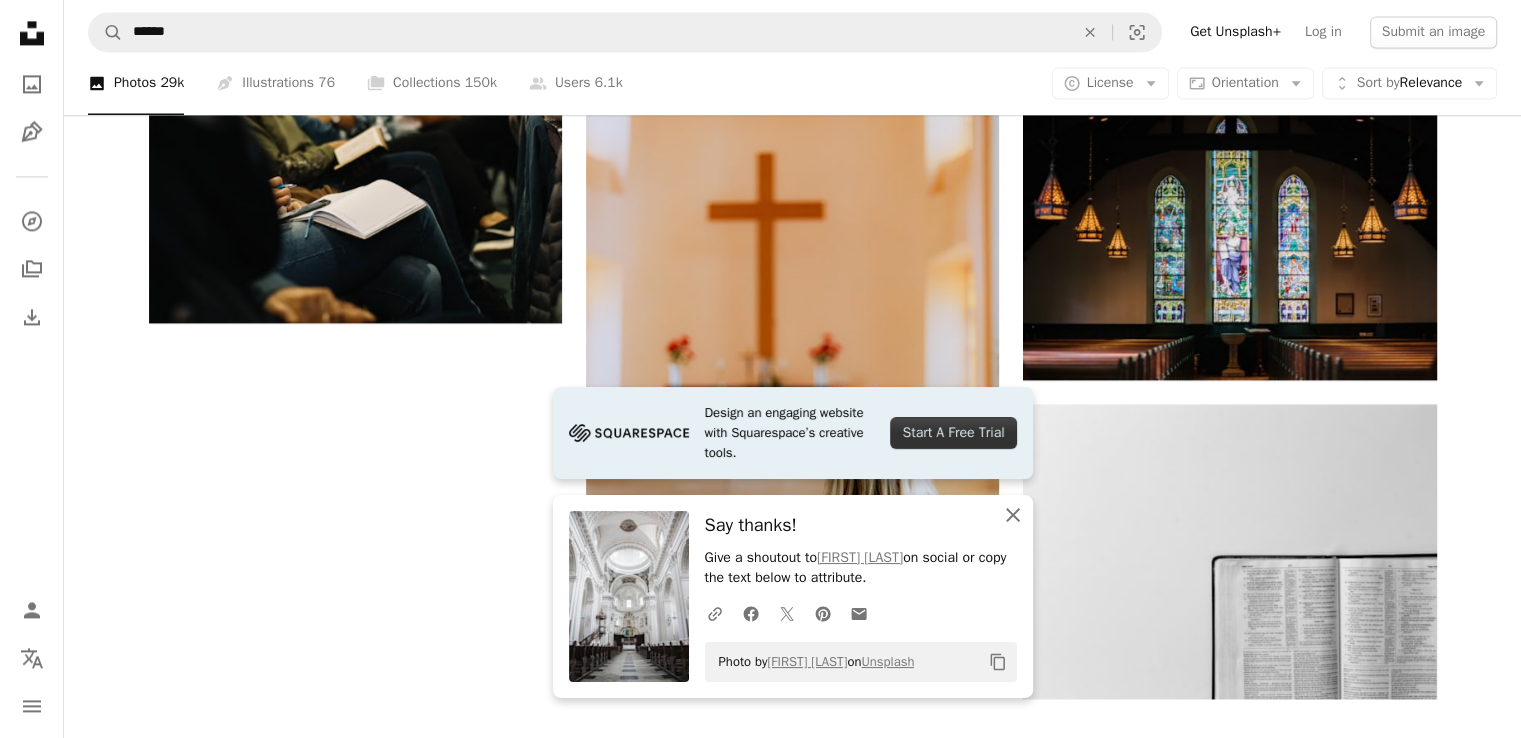 click on "An X shape" 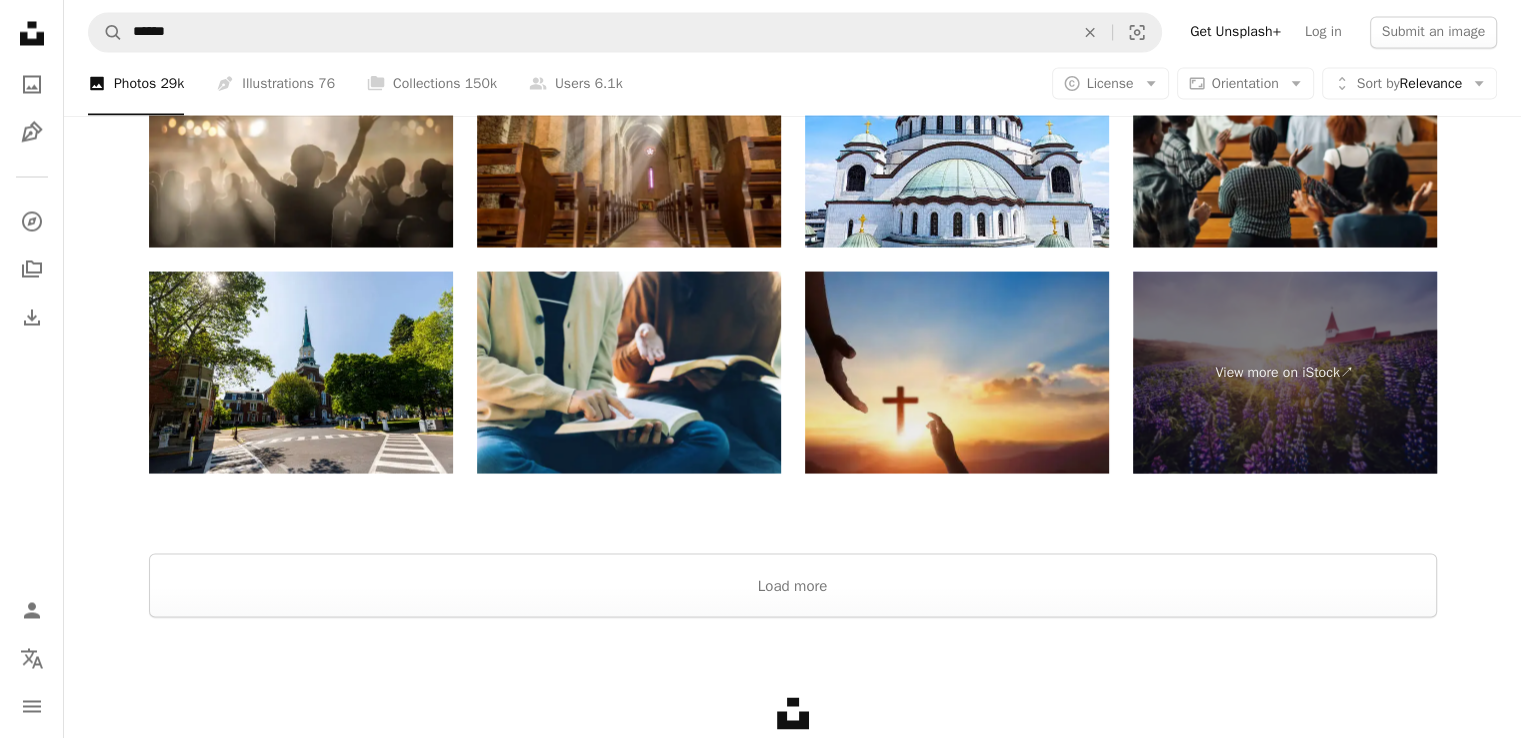 scroll, scrollTop: 3844, scrollLeft: 0, axis: vertical 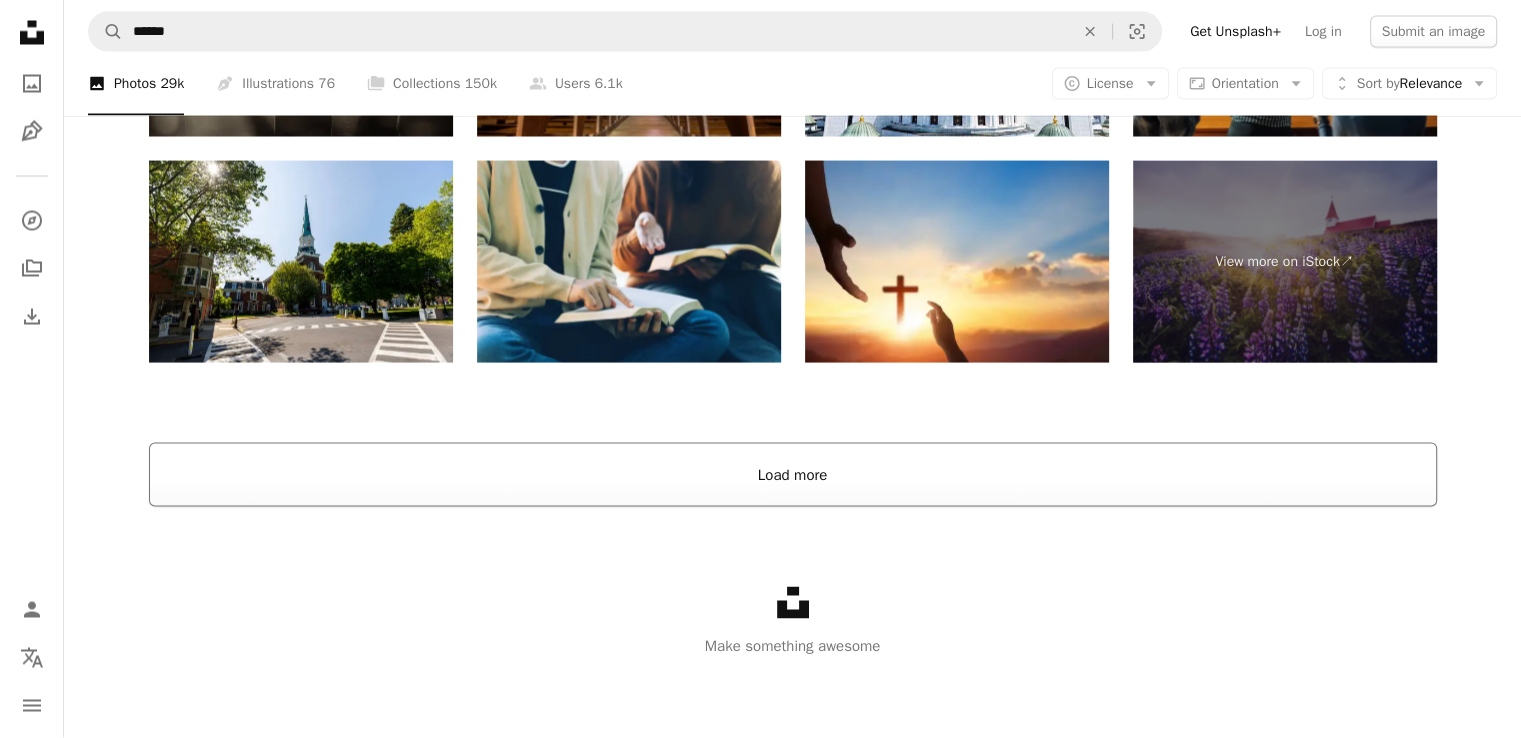 click on "Load more" at bounding box center [793, 475] 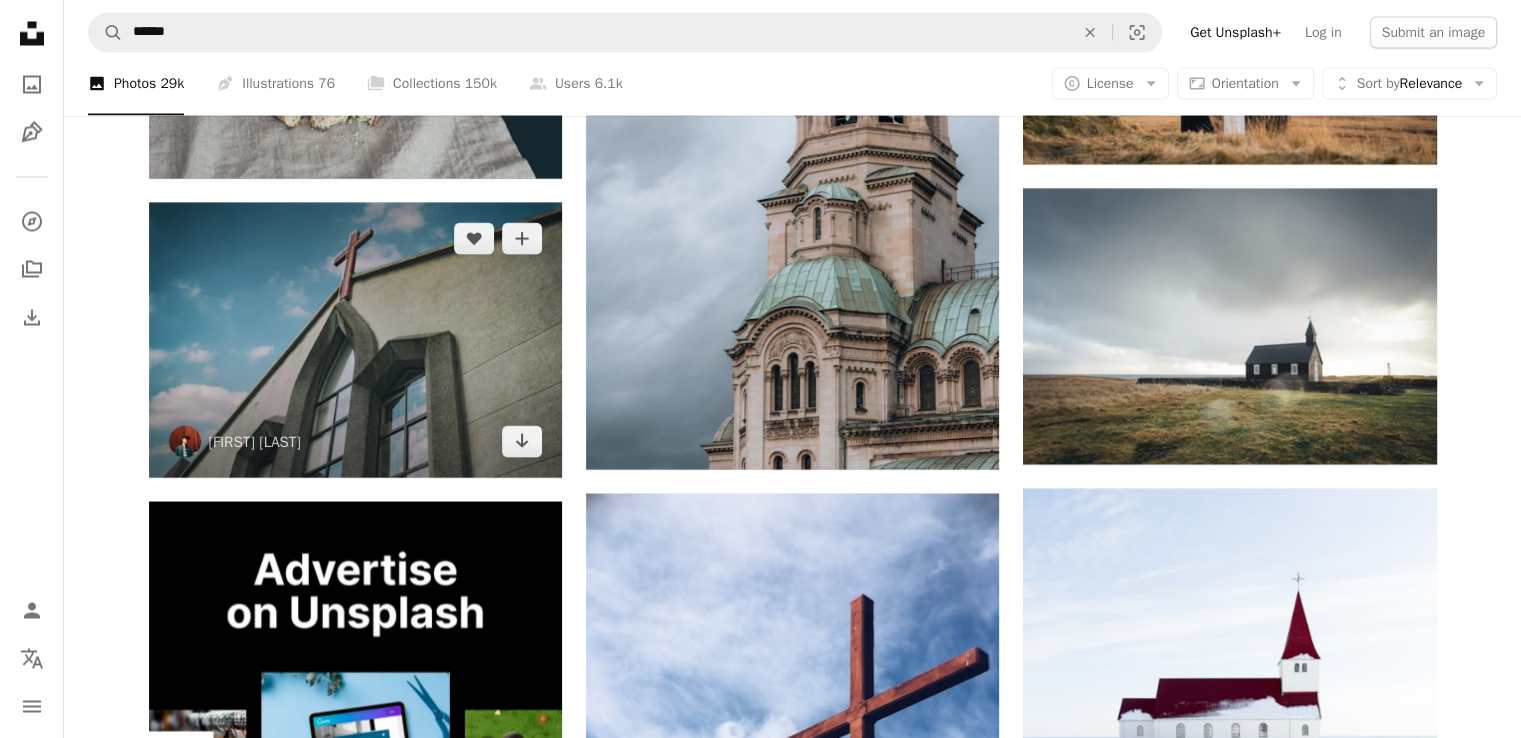 scroll, scrollTop: 3844, scrollLeft: 0, axis: vertical 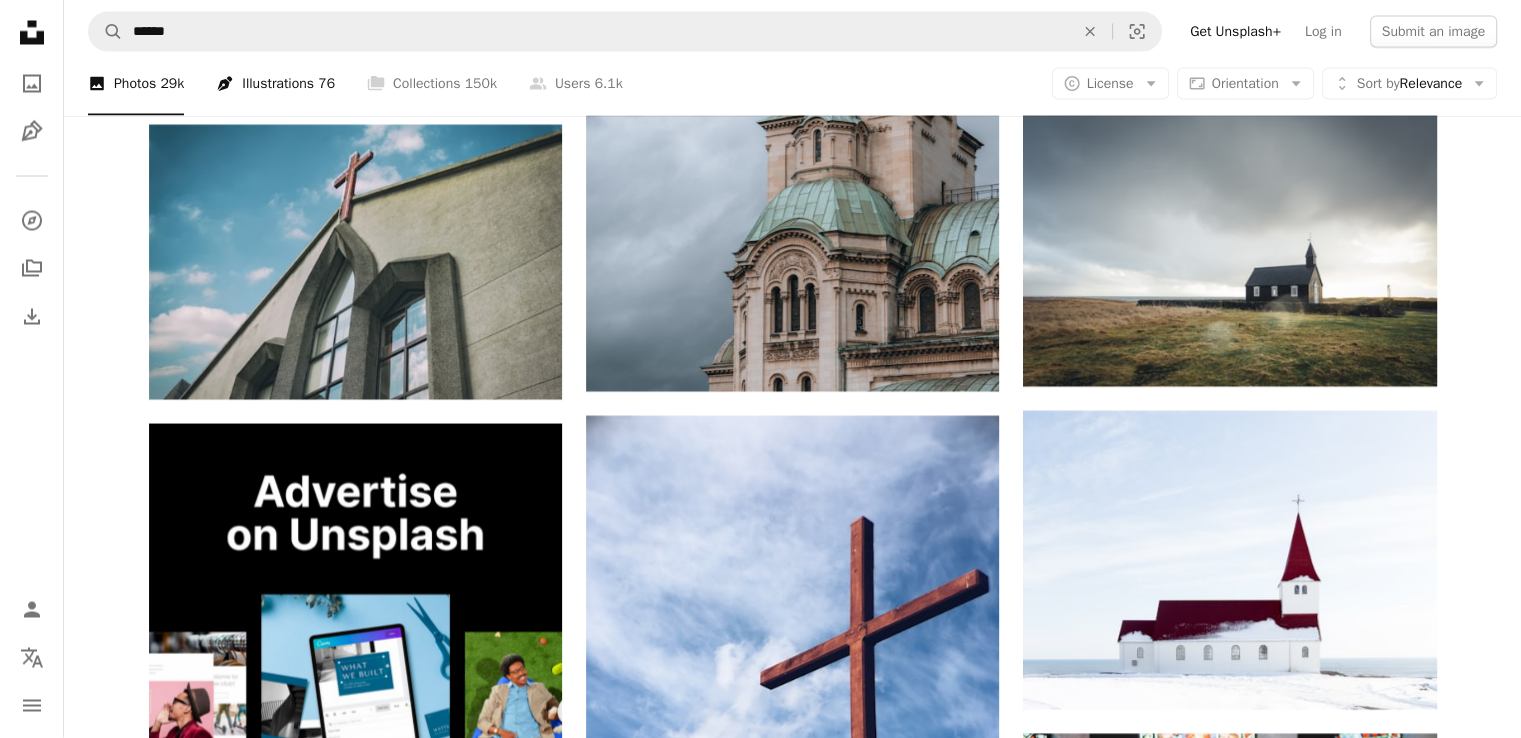 click on "Pen Tool Illustrations   76" at bounding box center (275, 84) 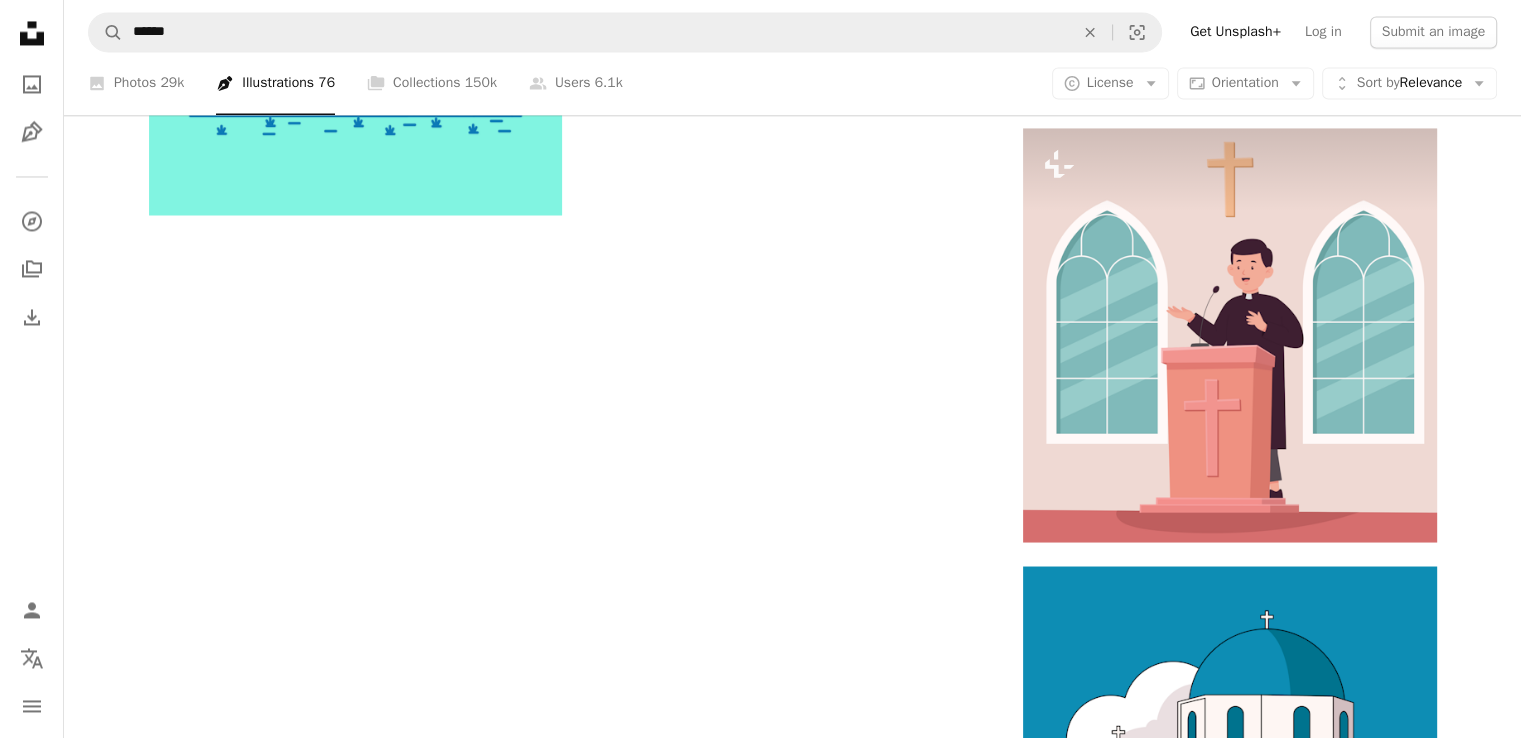 scroll, scrollTop: 3733, scrollLeft: 0, axis: vertical 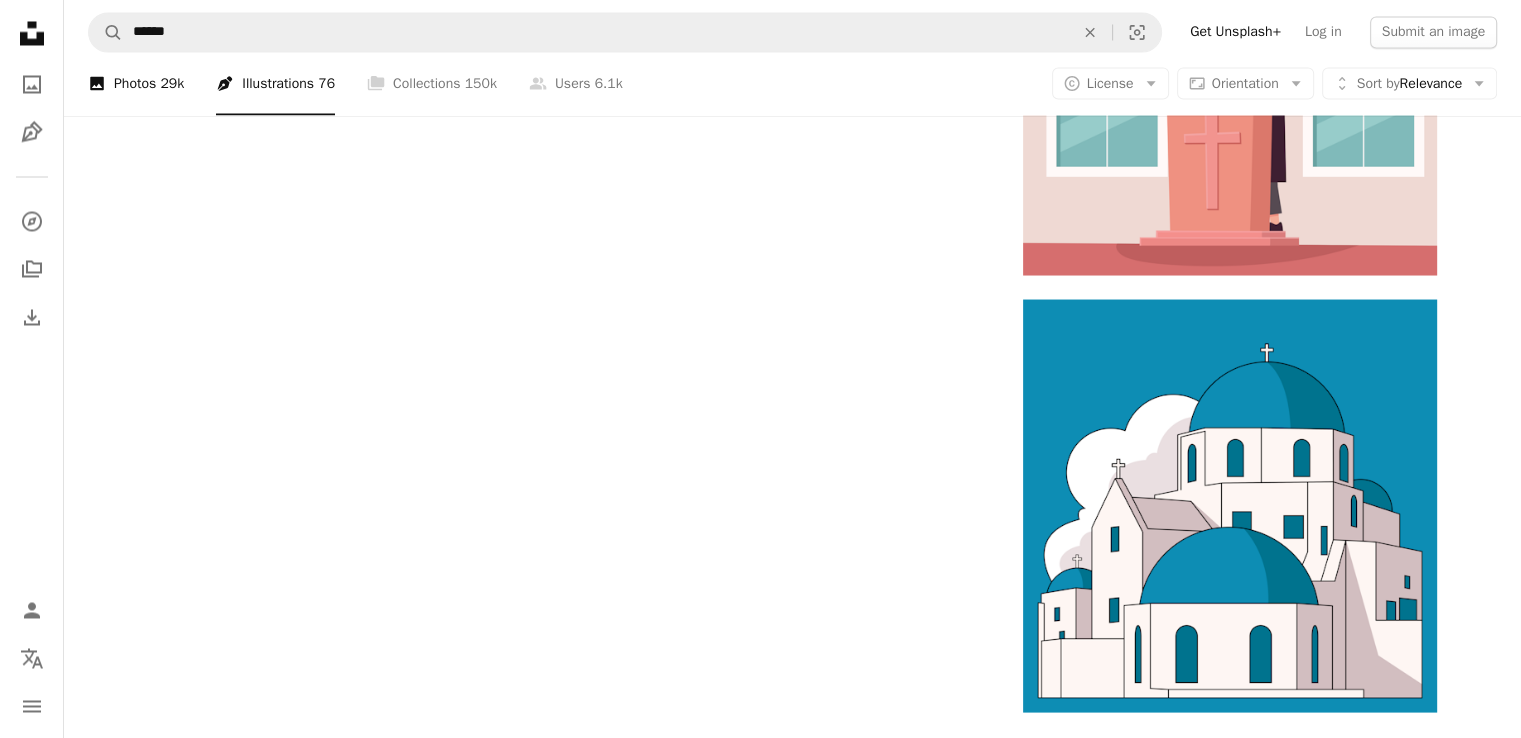 click on "29k" at bounding box center (172, 84) 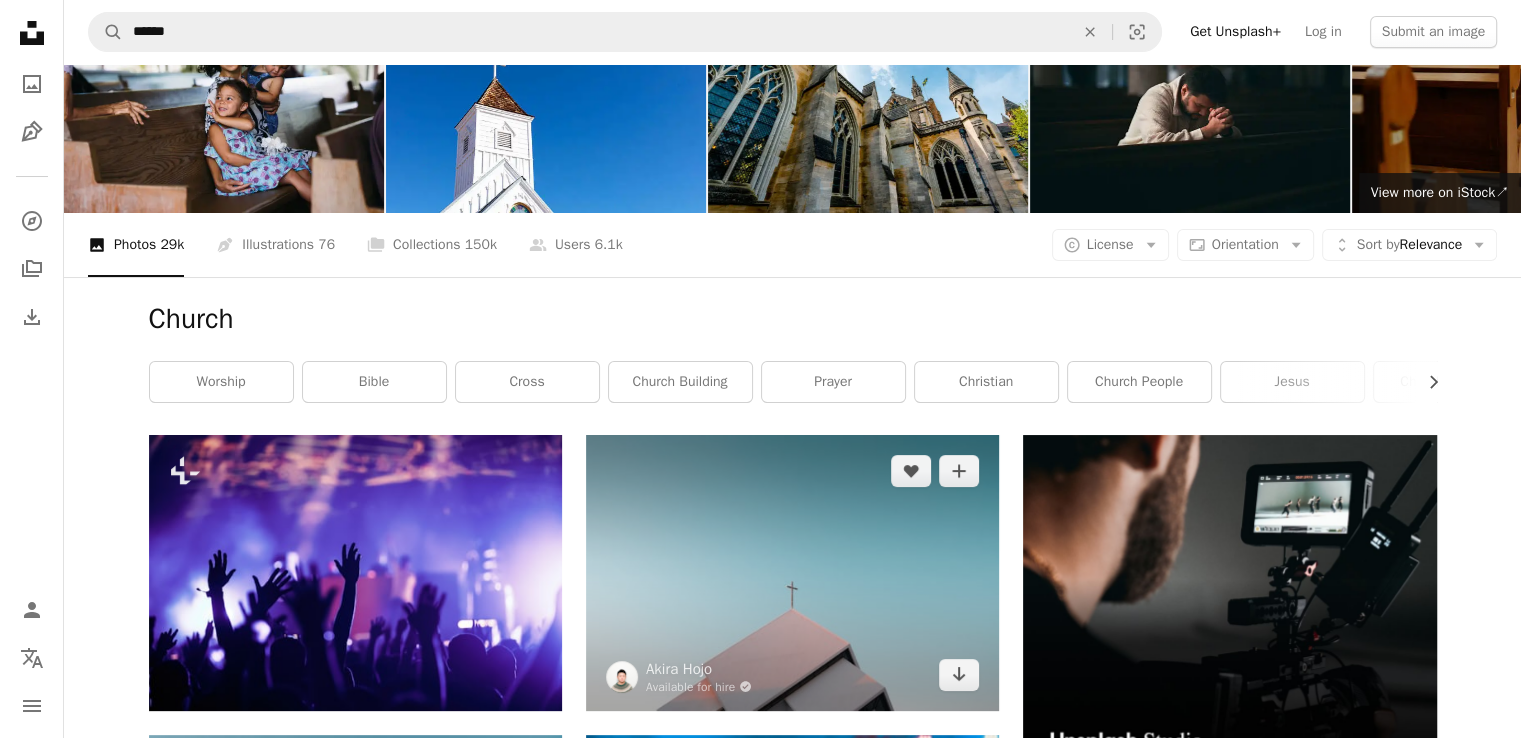 scroll, scrollTop: 0, scrollLeft: 0, axis: both 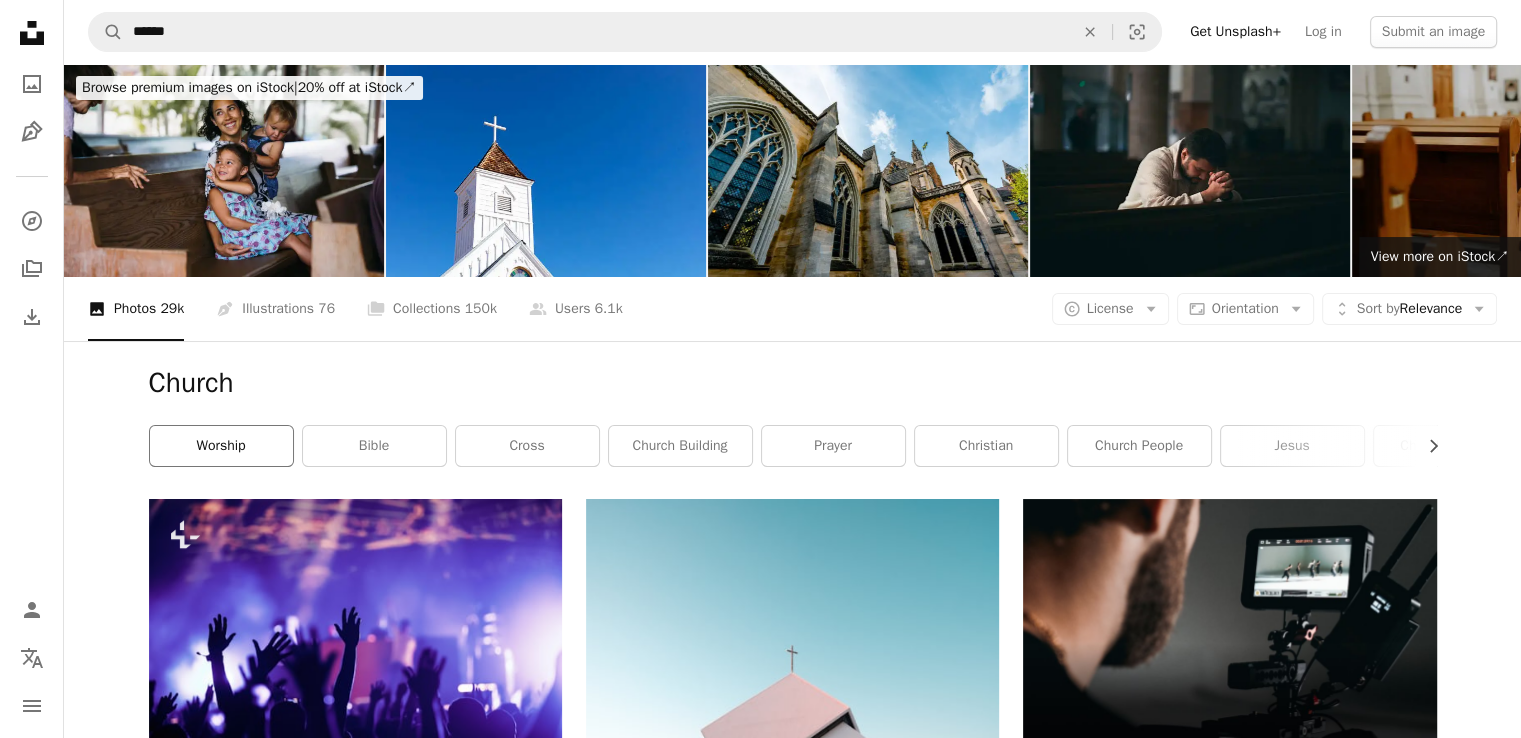 click on "worship" at bounding box center (221, 446) 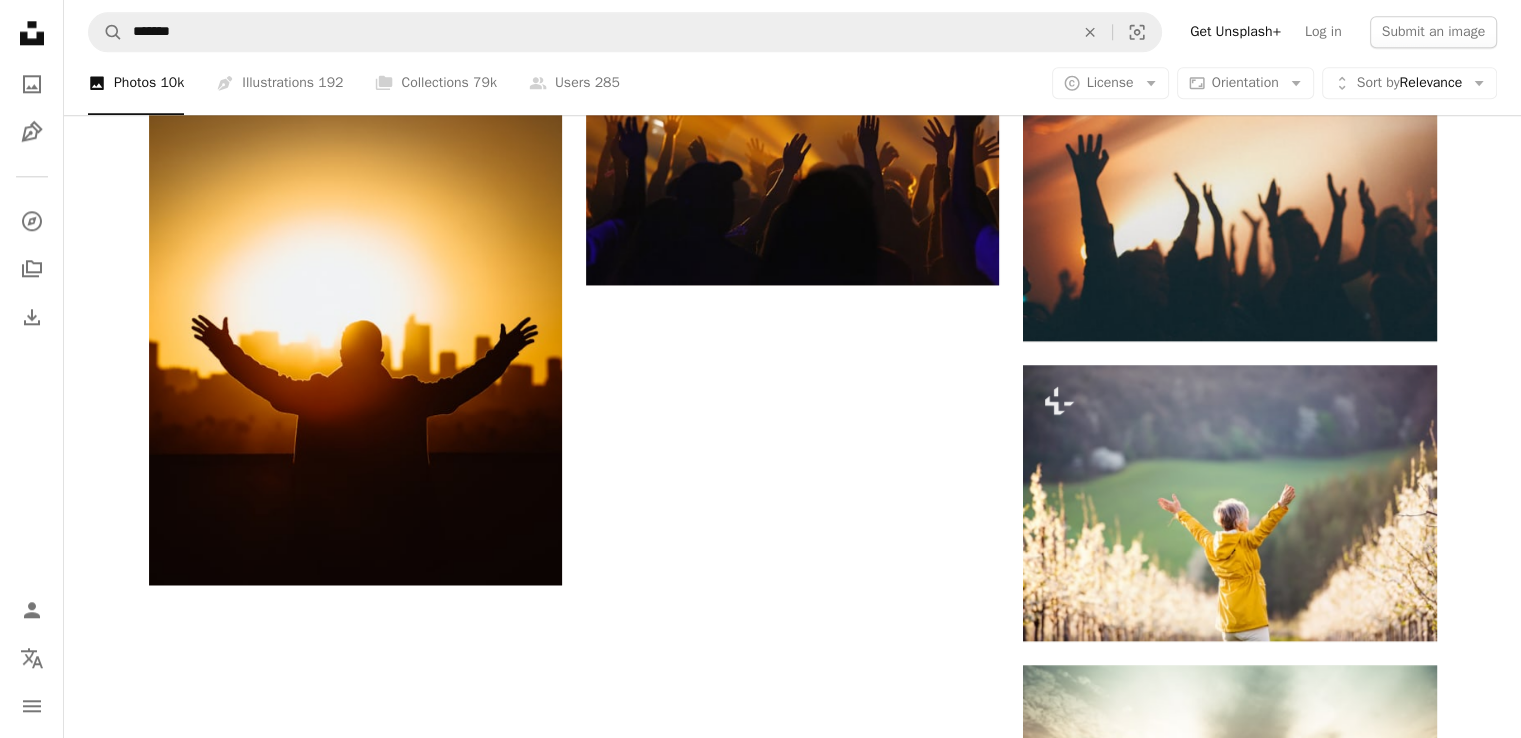 scroll, scrollTop: 2104, scrollLeft: 0, axis: vertical 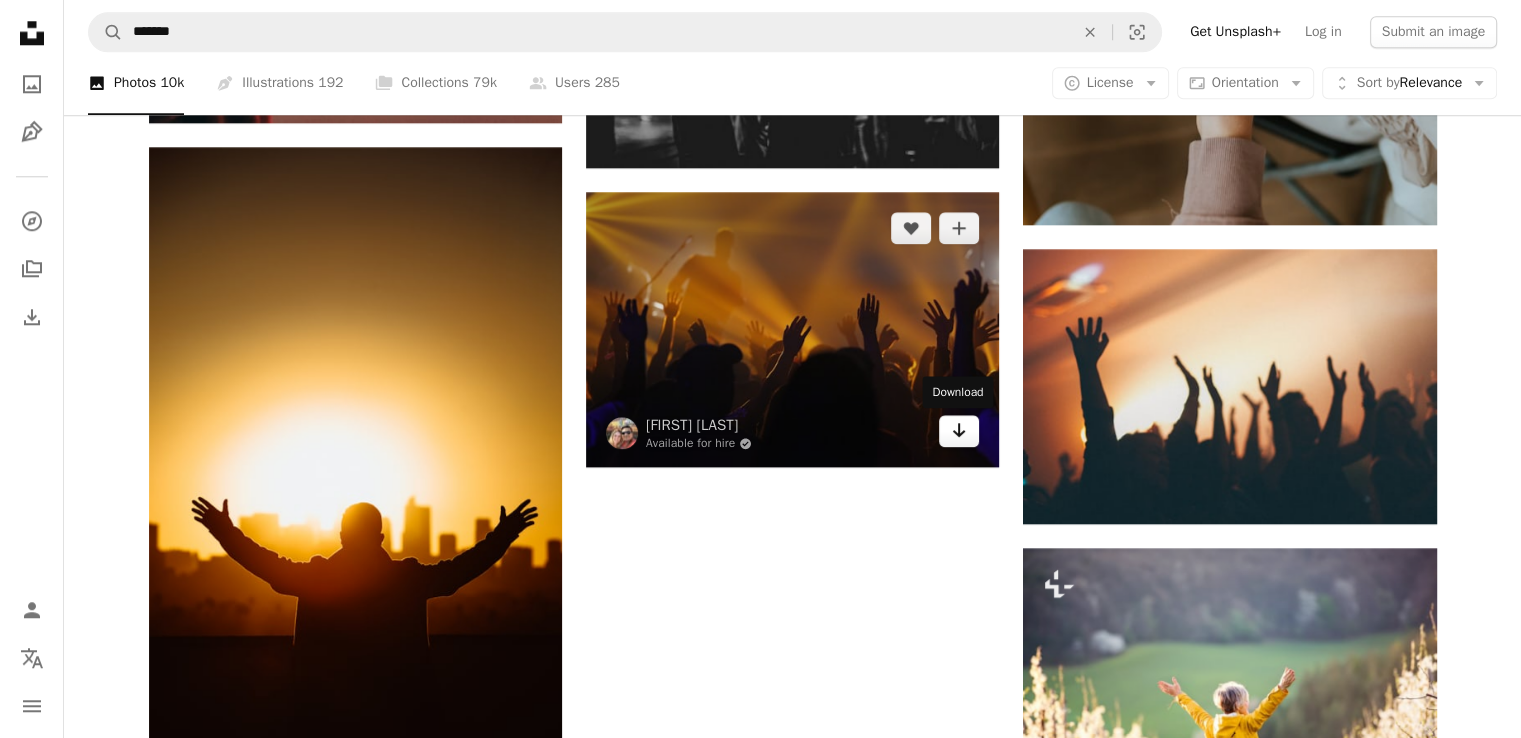 click 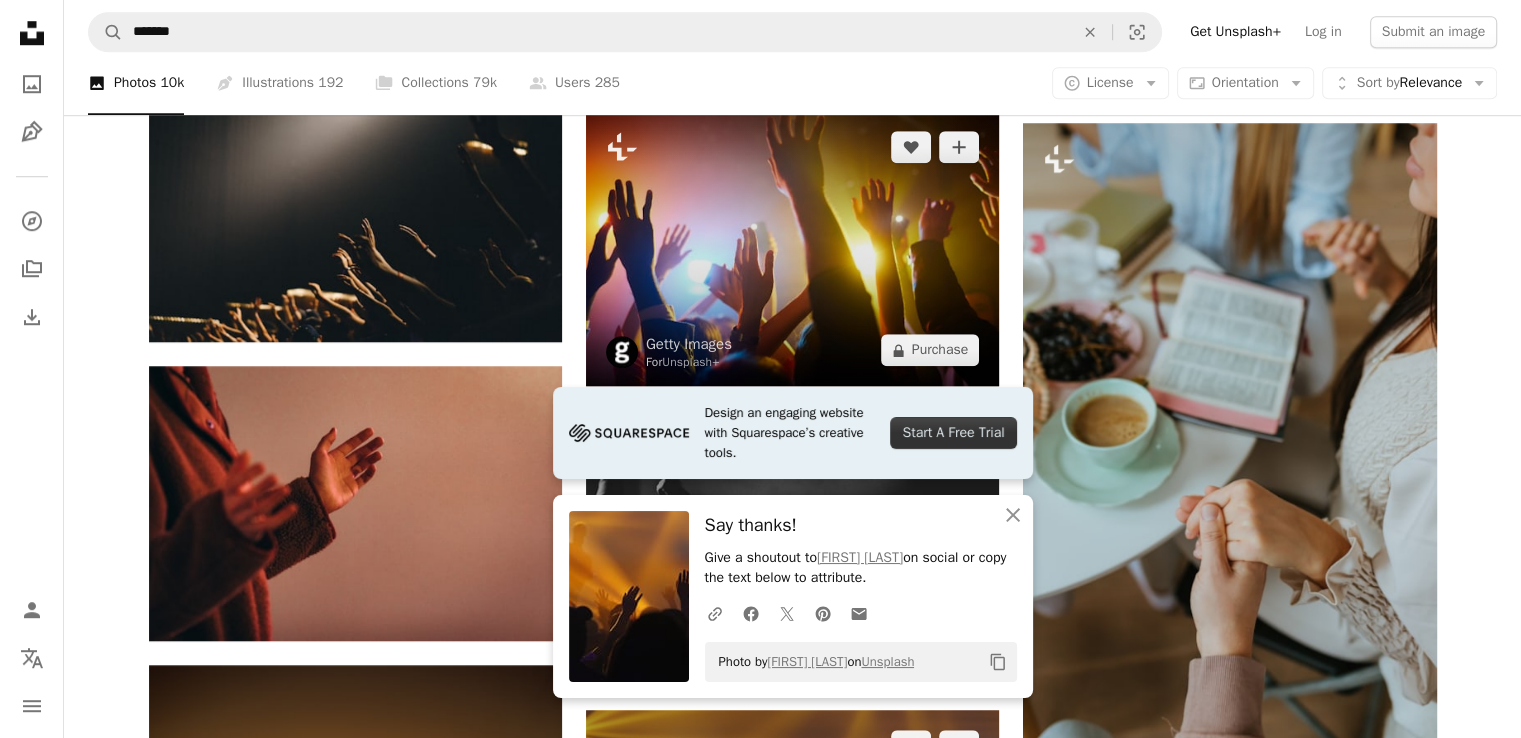 scroll, scrollTop: 1572, scrollLeft: 0, axis: vertical 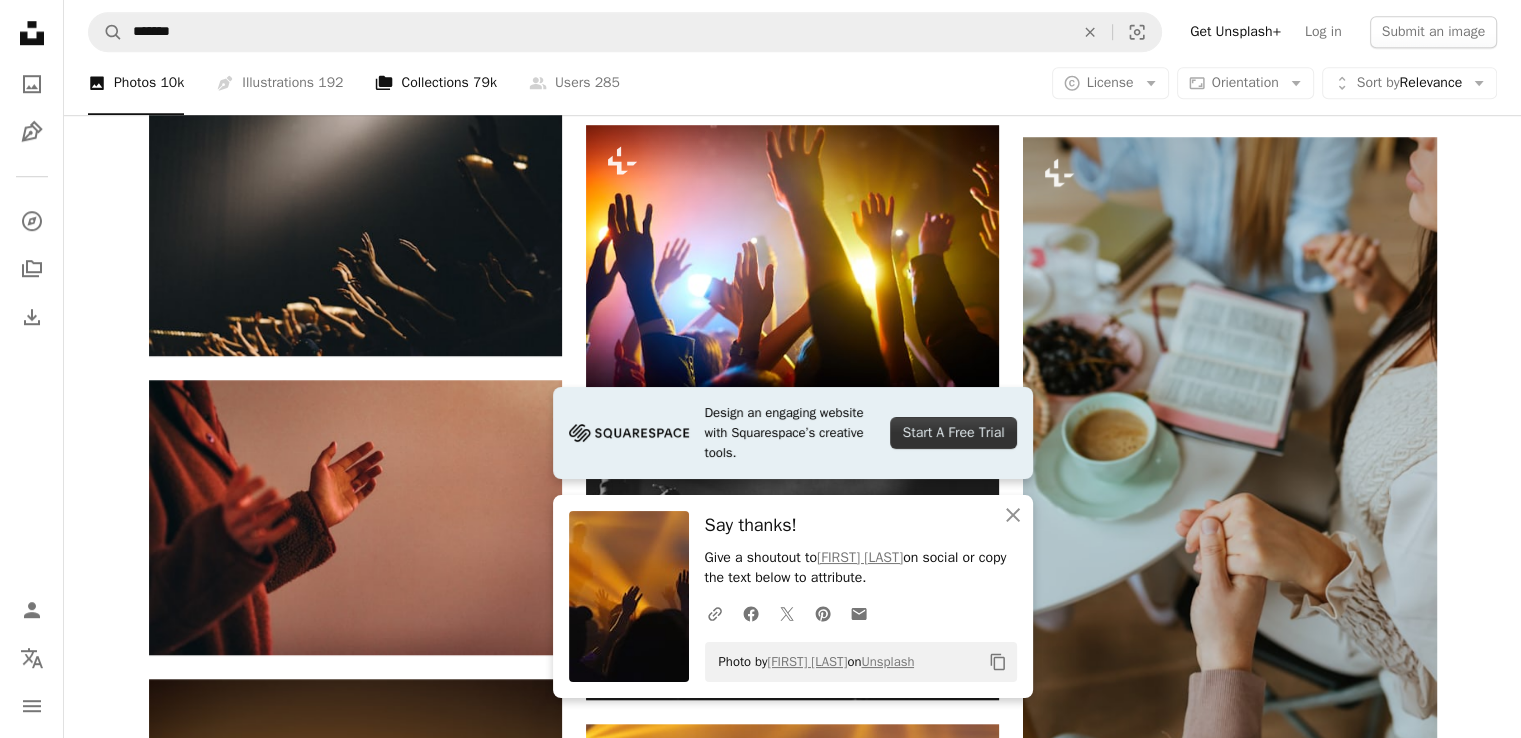 click on "A stack of folders Collections 79k" at bounding box center [435, 84] 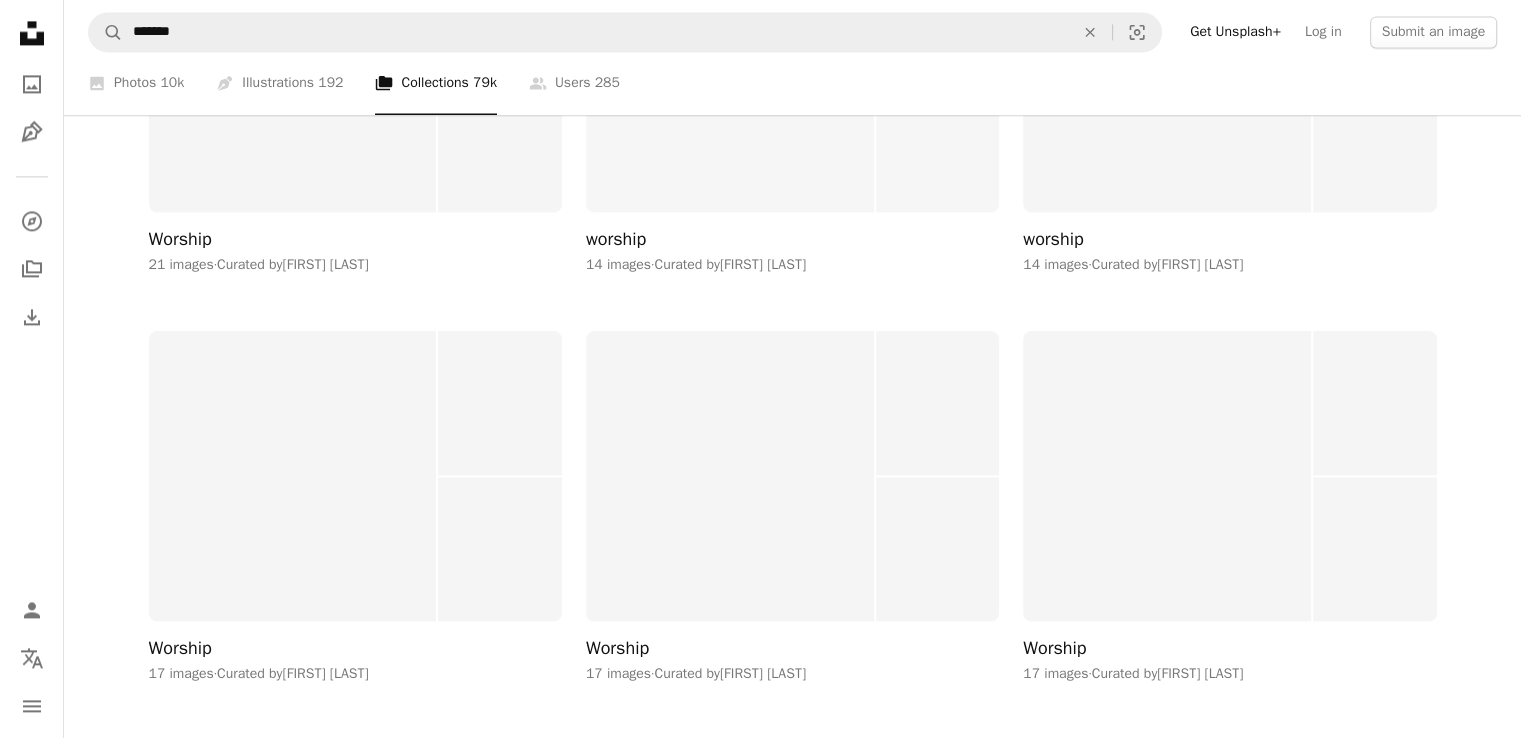 scroll, scrollTop: 17866, scrollLeft: 0, axis: vertical 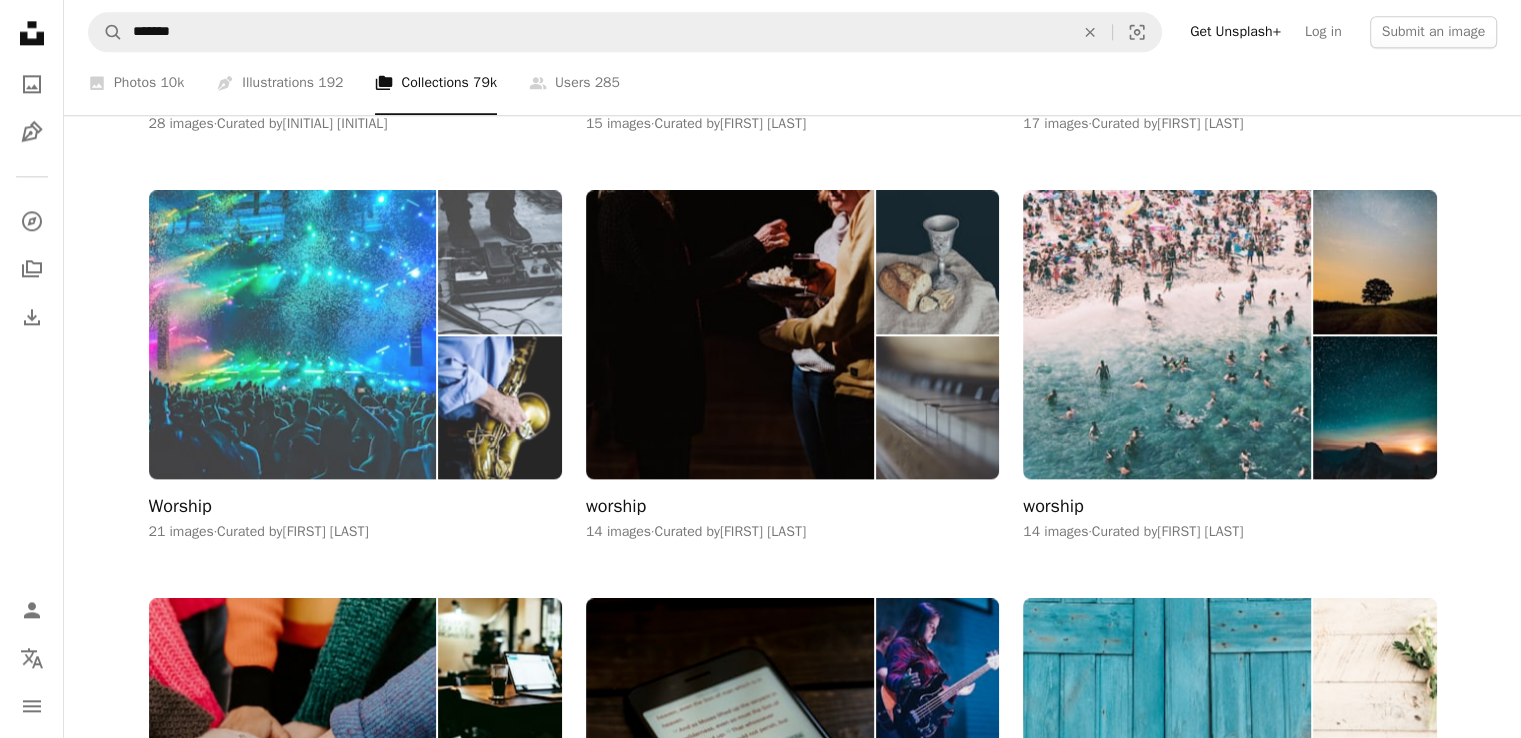 click at bounding box center (293, 334) 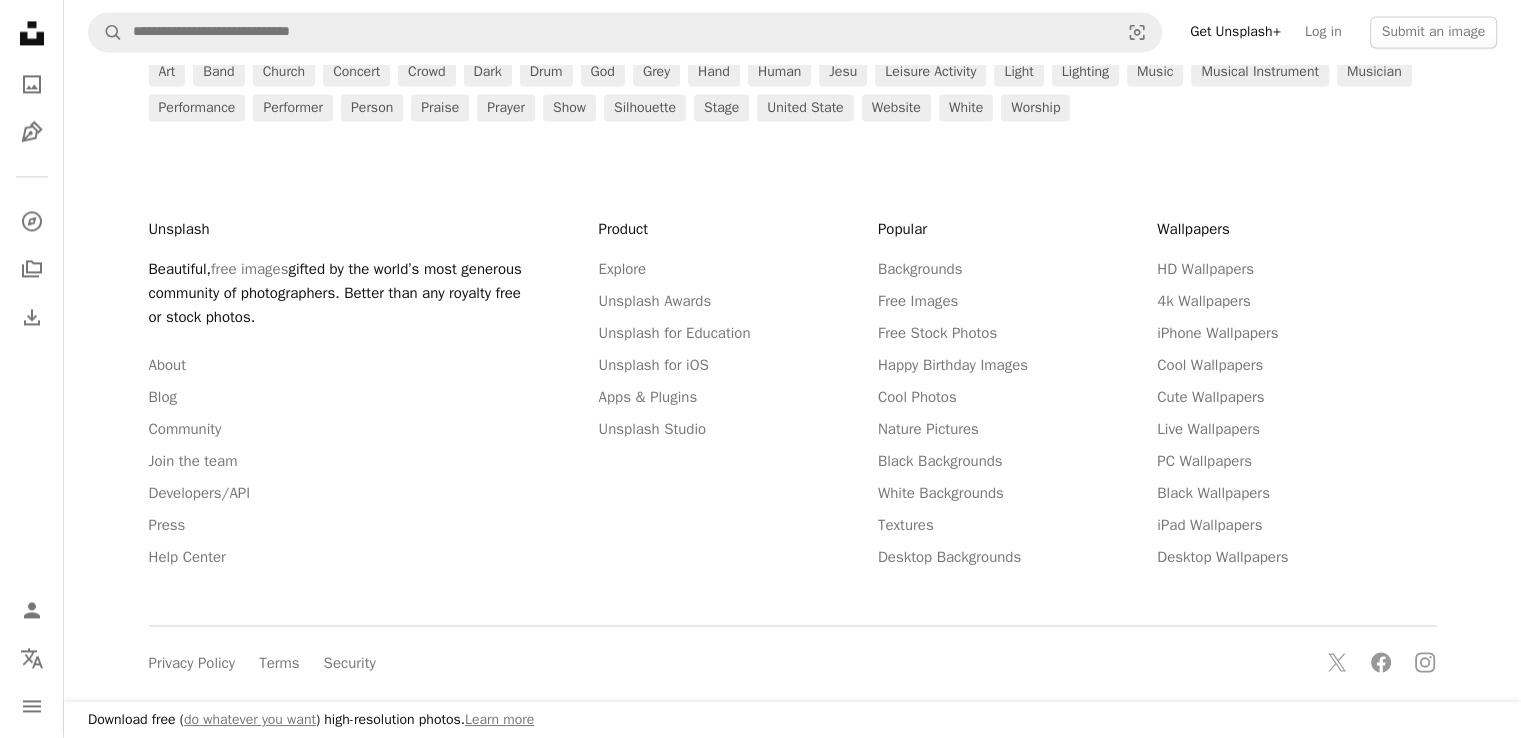 scroll, scrollTop: 0, scrollLeft: 0, axis: both 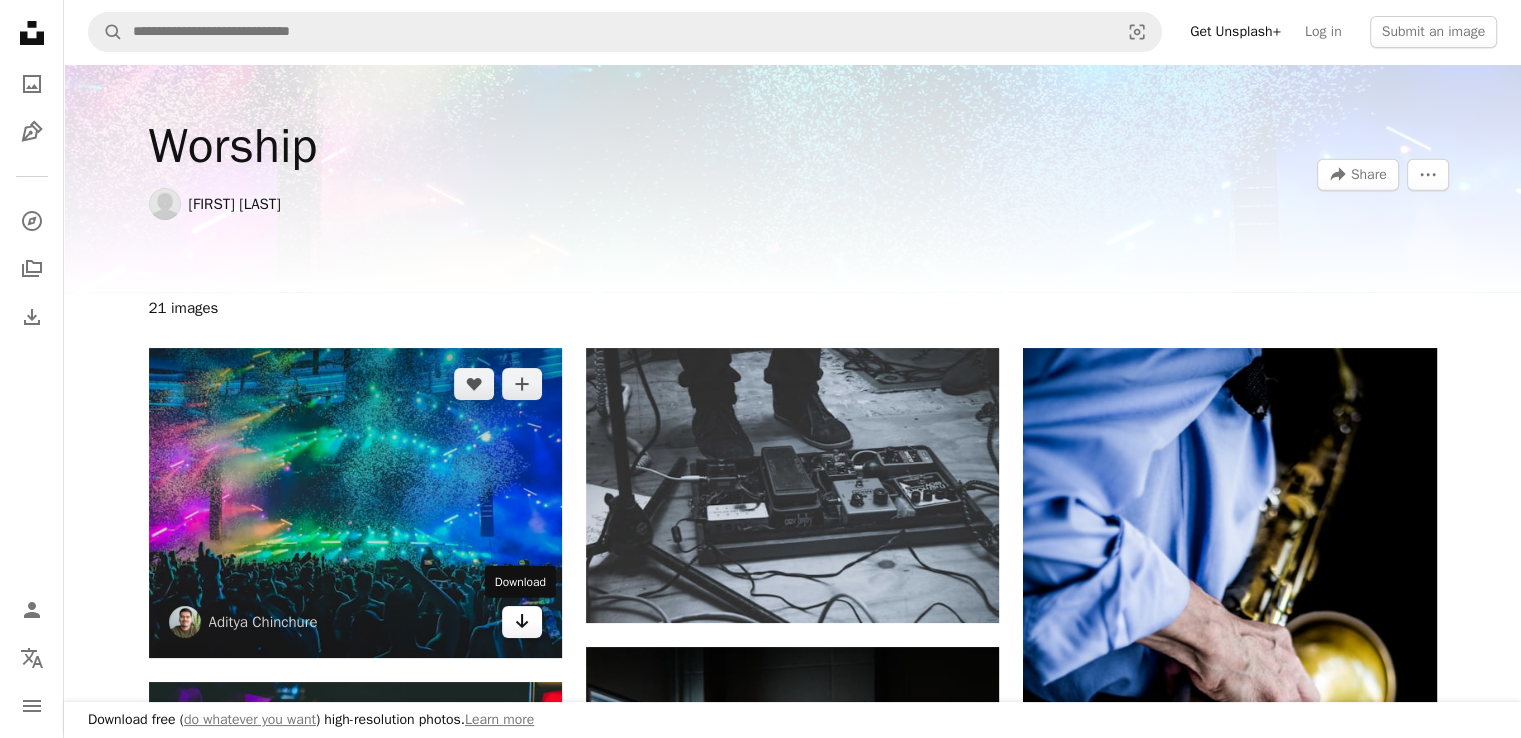 click on "Arrow pointing down" 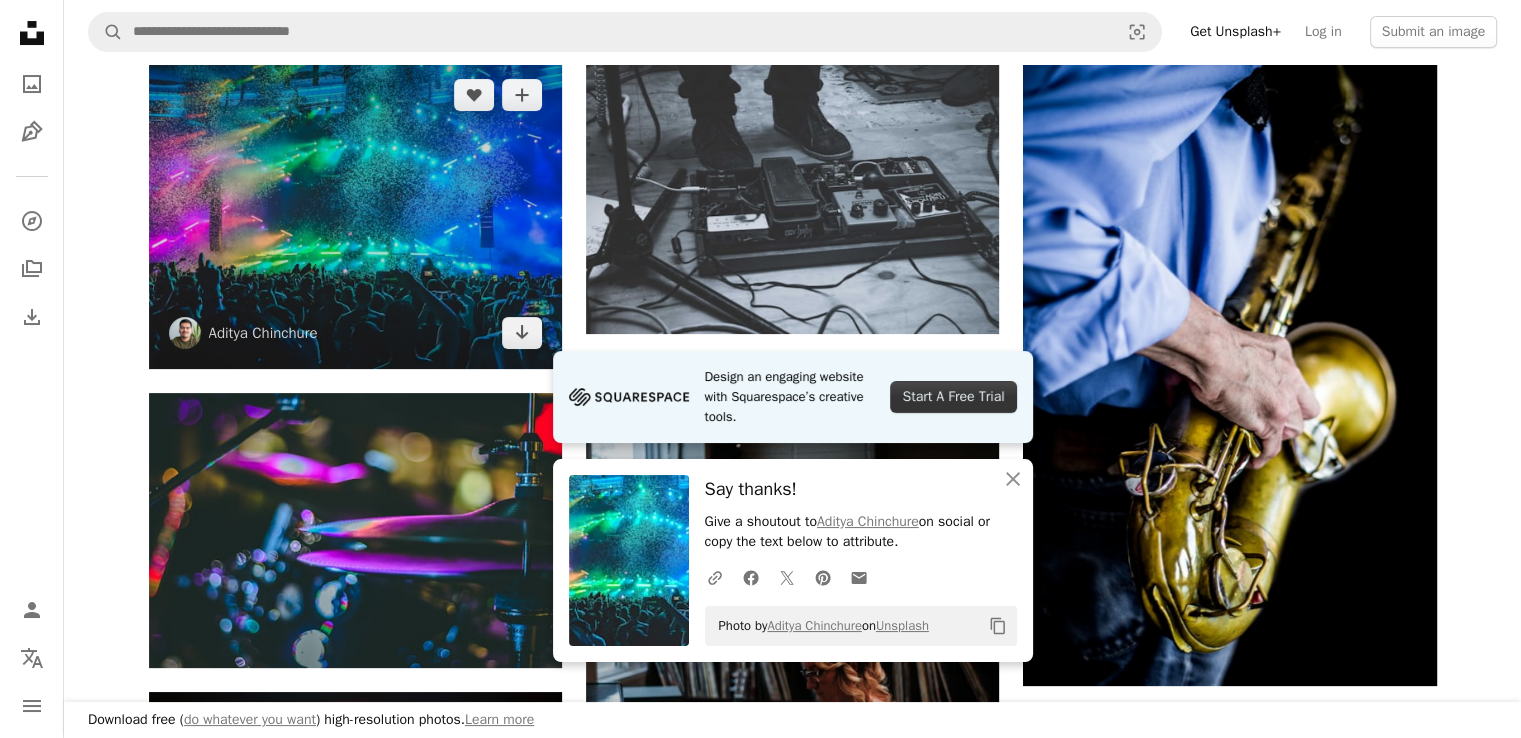 scroll, scrollTop: 533, scrollLeft: 0, axis: vertical 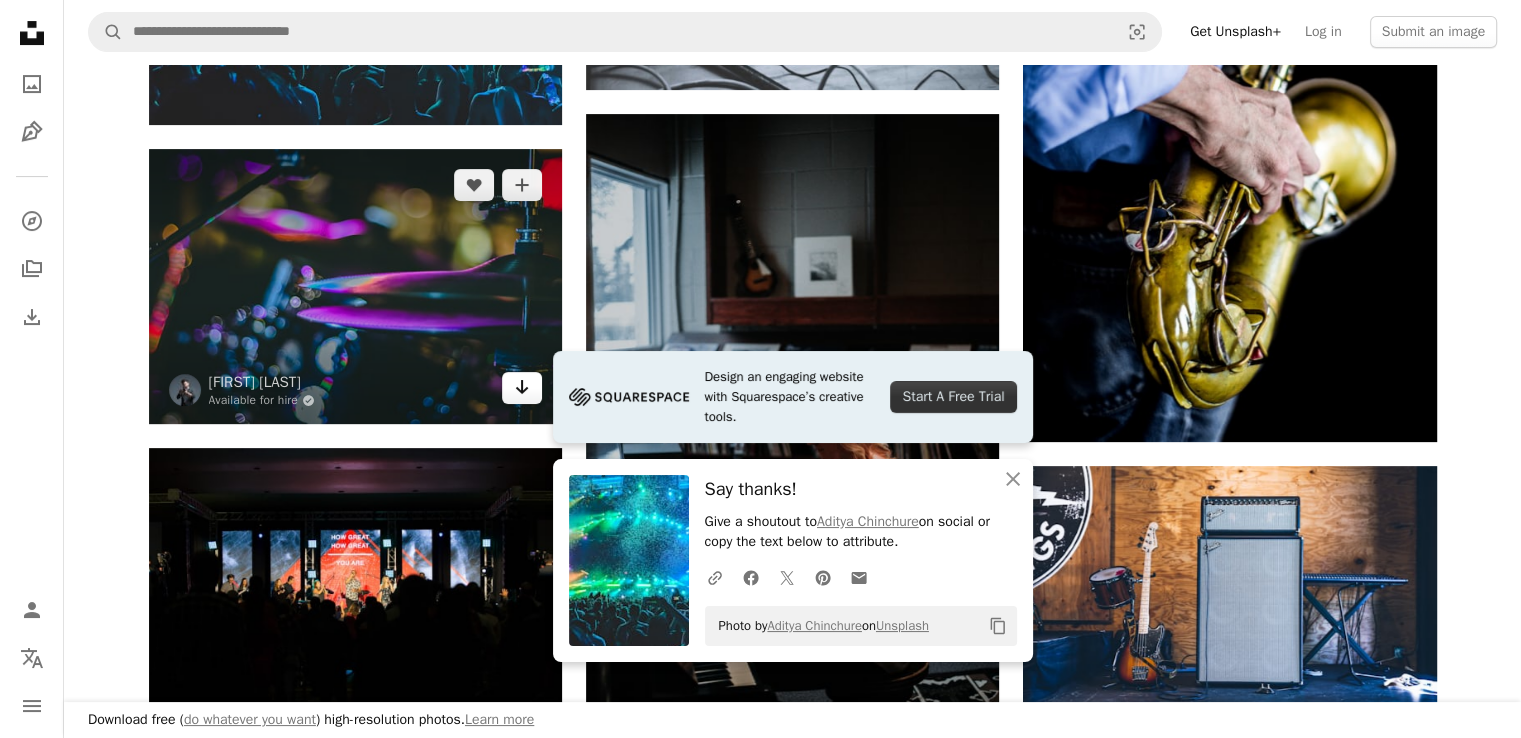 click on "Arrow pointing down" 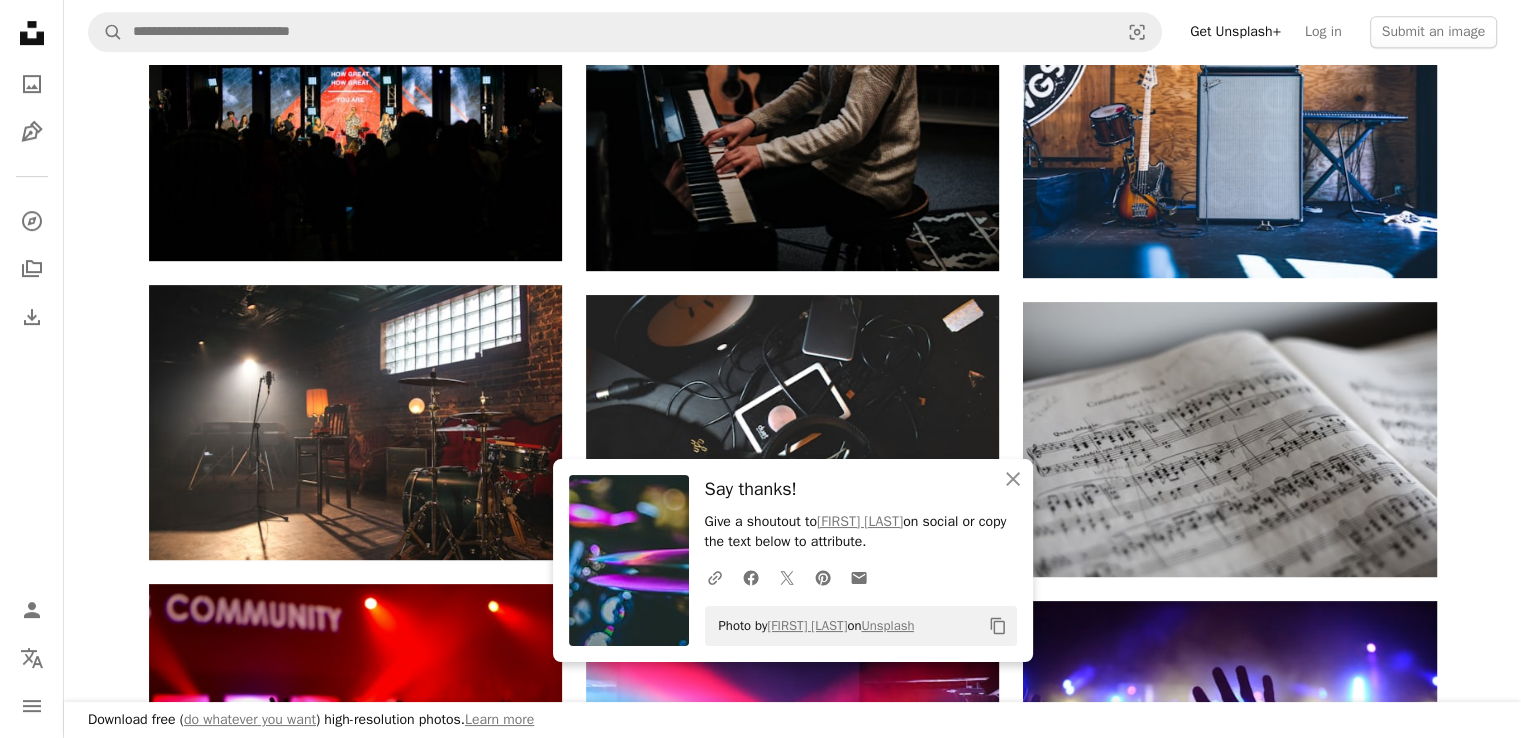 scroll, scrollTop: 1067, scrollLeft: 0, axis: vertical 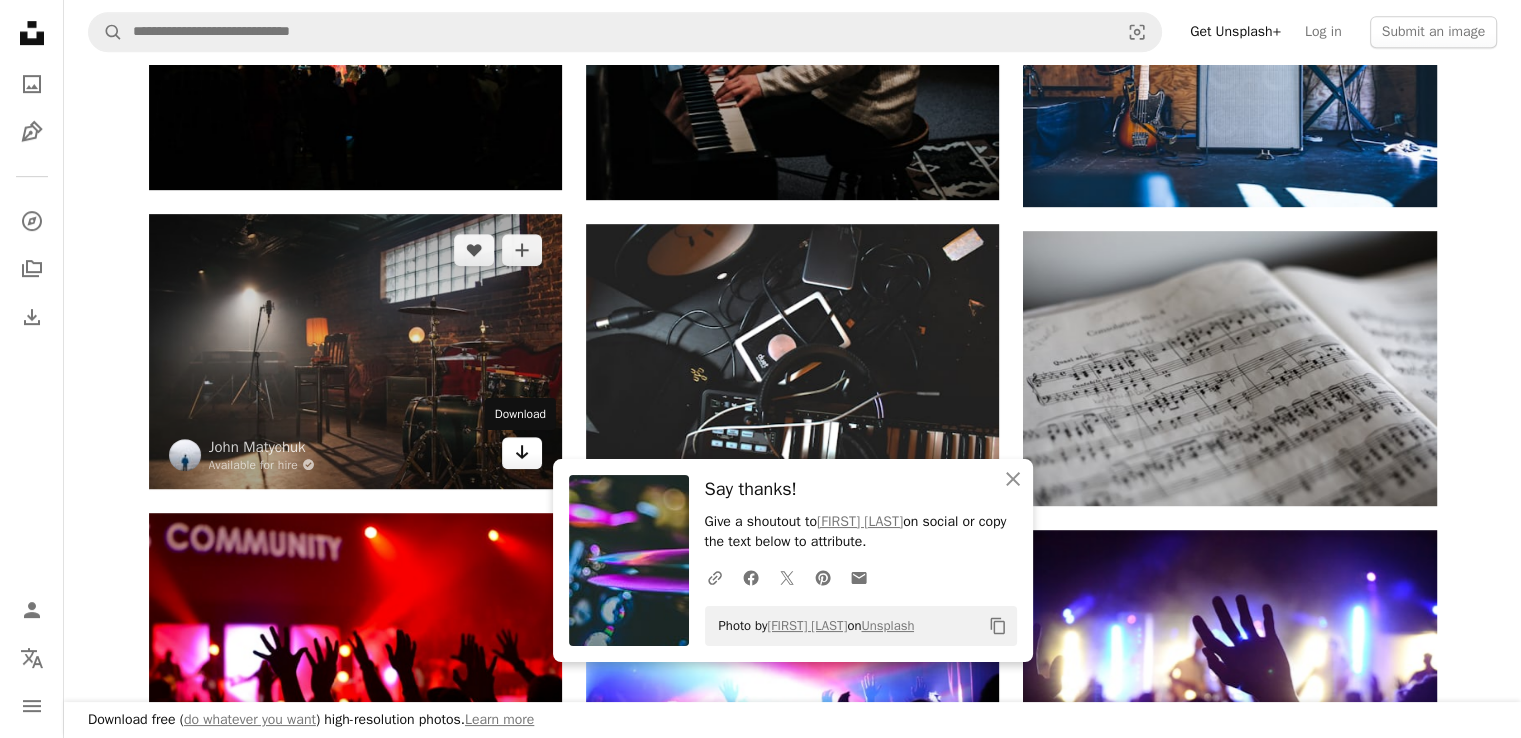 click on "Arrow pointing down" at bounding box center [522, 453] 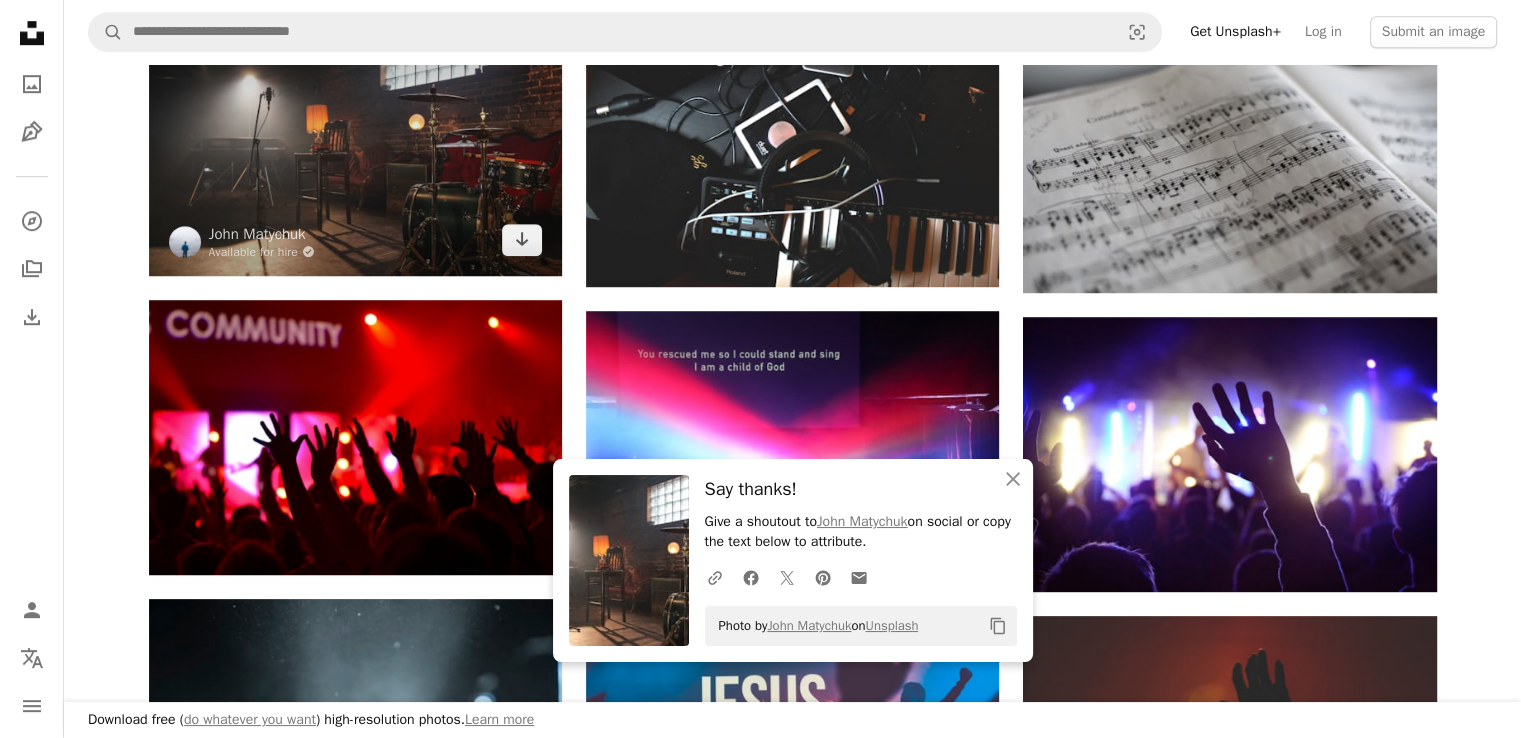 scroll, scrollTop: 1600, scrollLeft: 0, axis: vertical 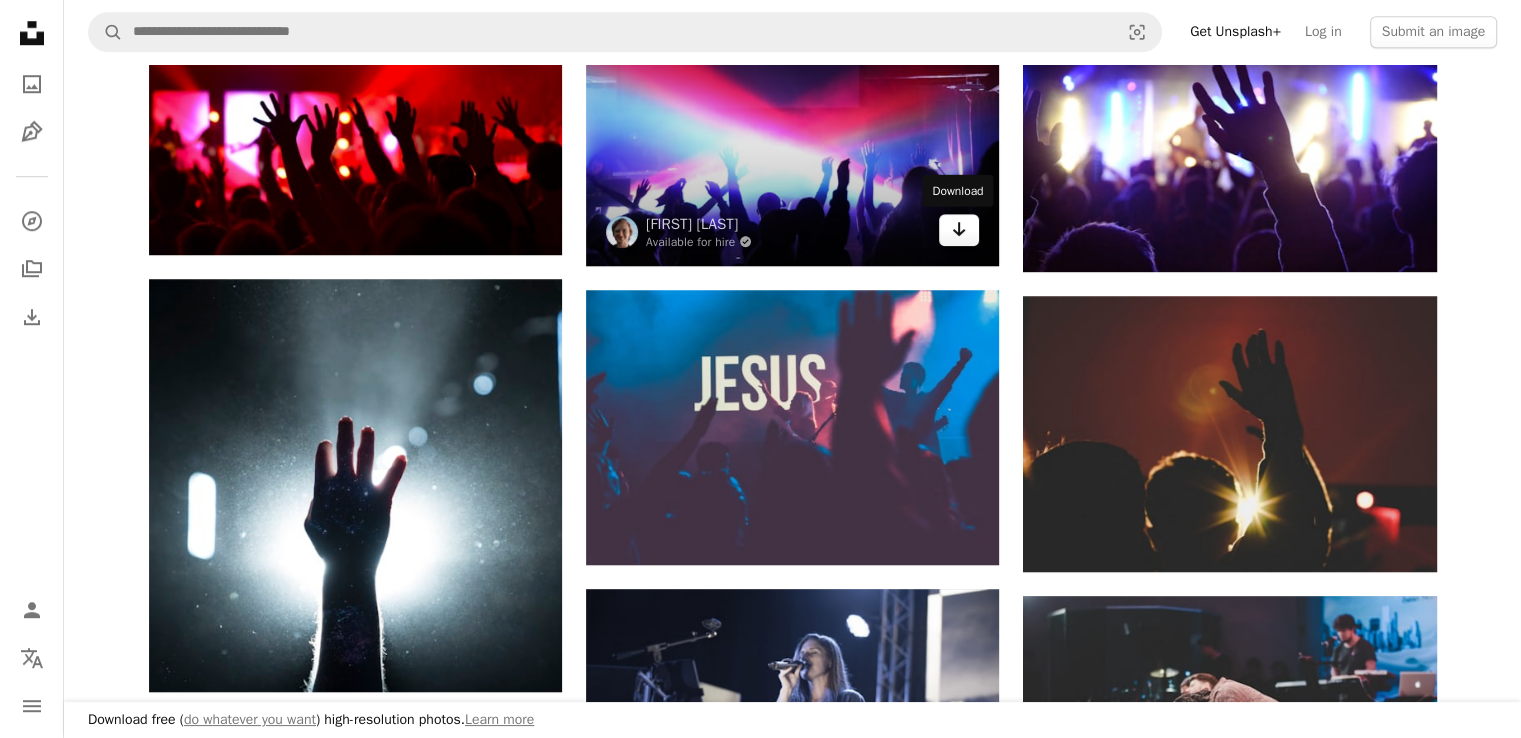 click on "Arrow pointing down" at bounding box center (959, 230) 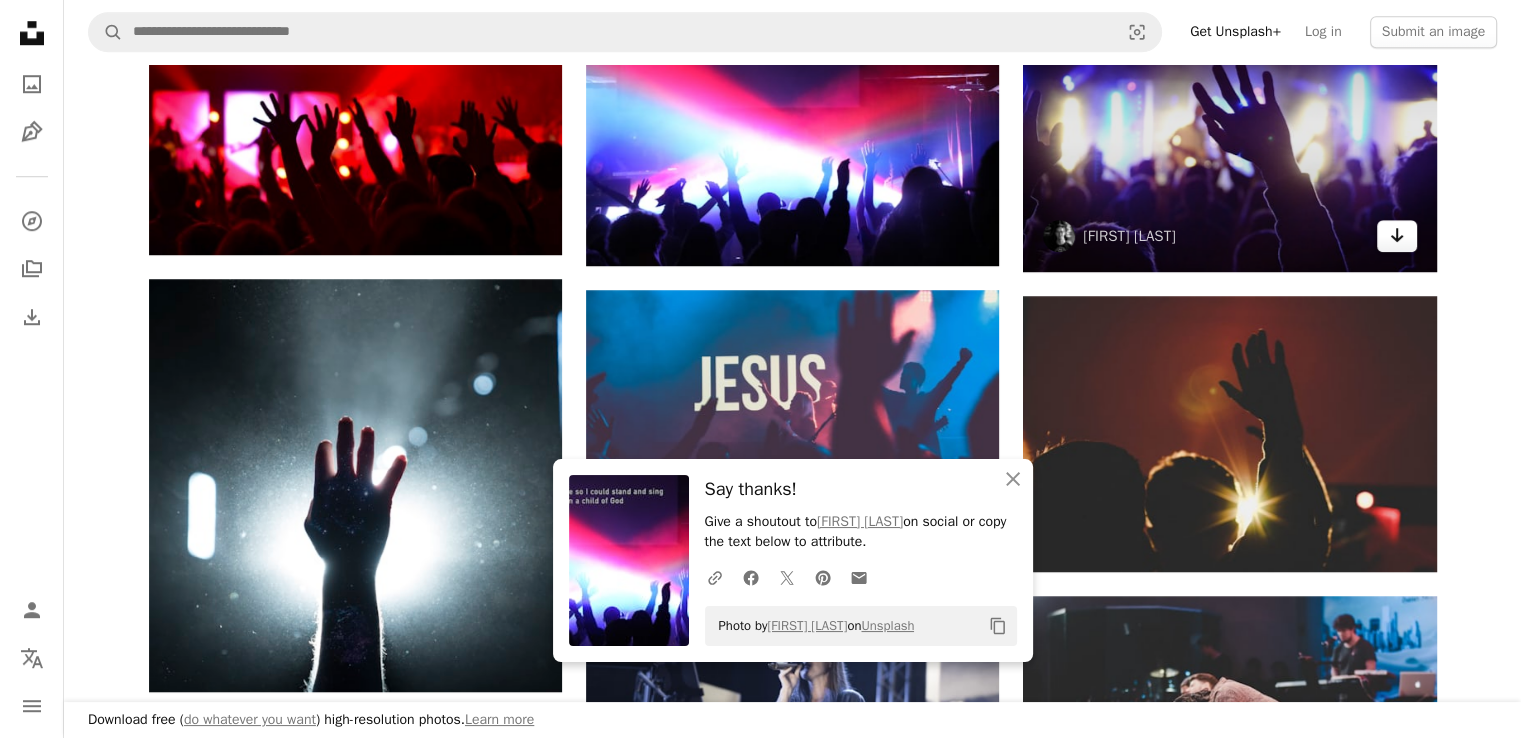 click on "Arrow pointing down" 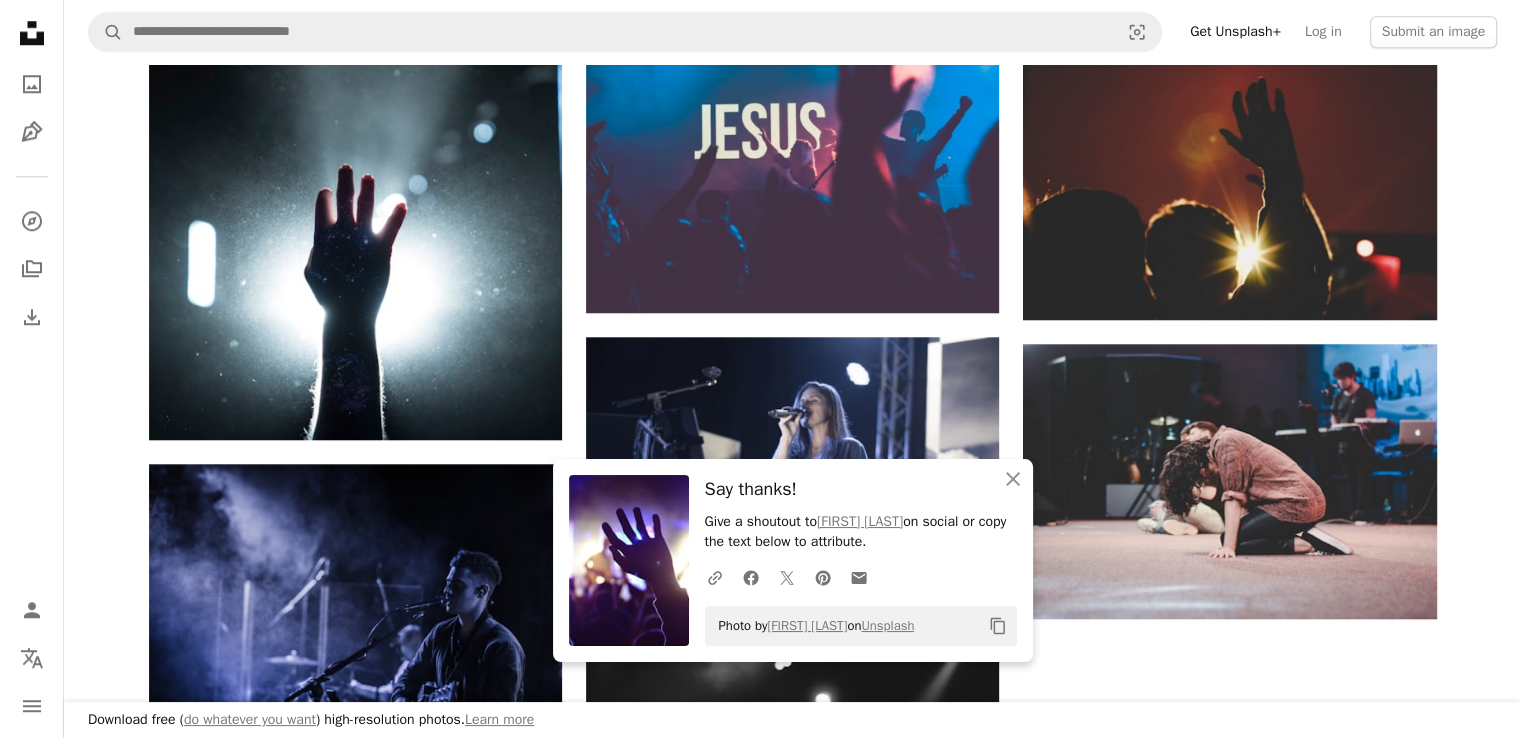 scroll, scrollTop: 1867, scrollLeft: 0, axis: vertical 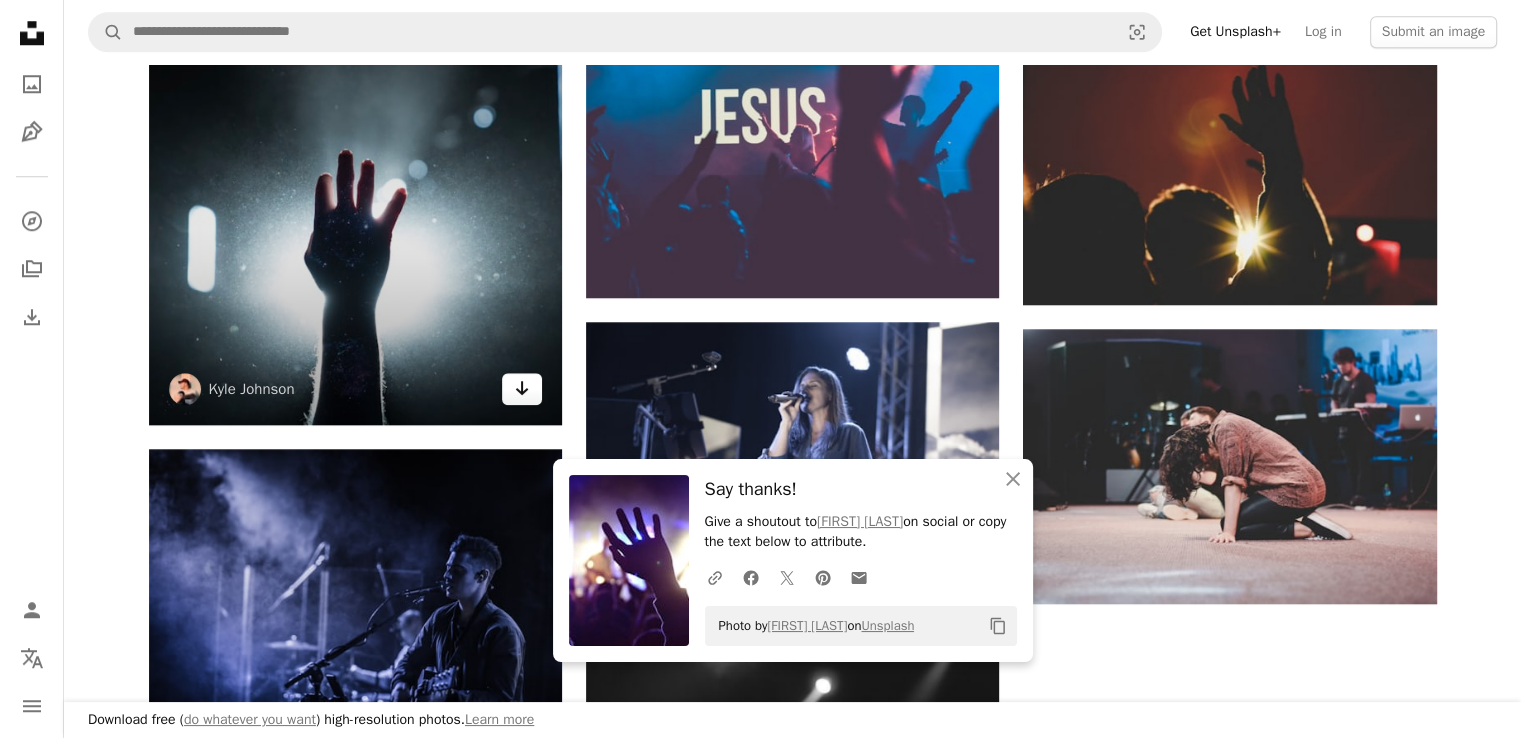 click on "Arrow pointing down" 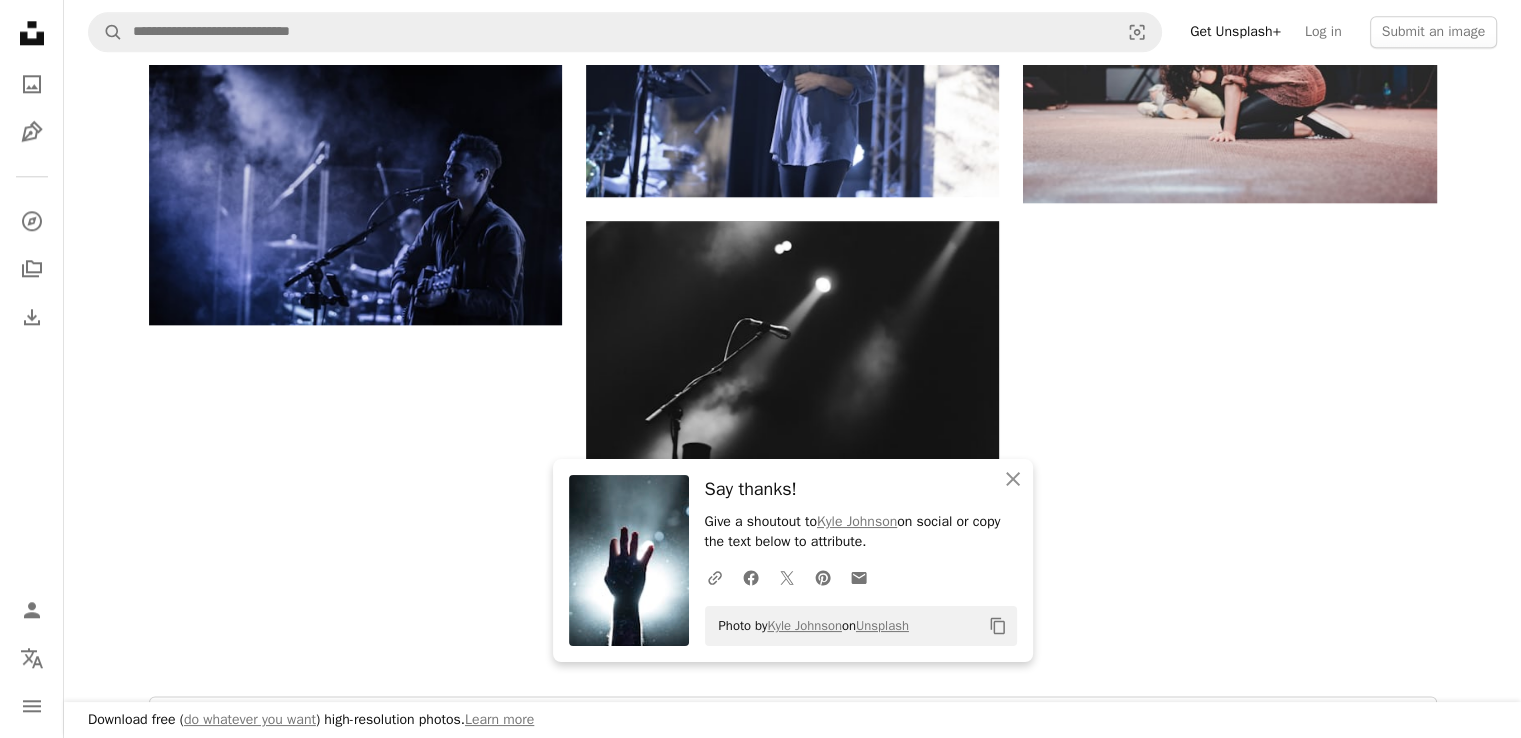 scroll, scrollTop: 2400, scrollLeft: 0, axis: vertical 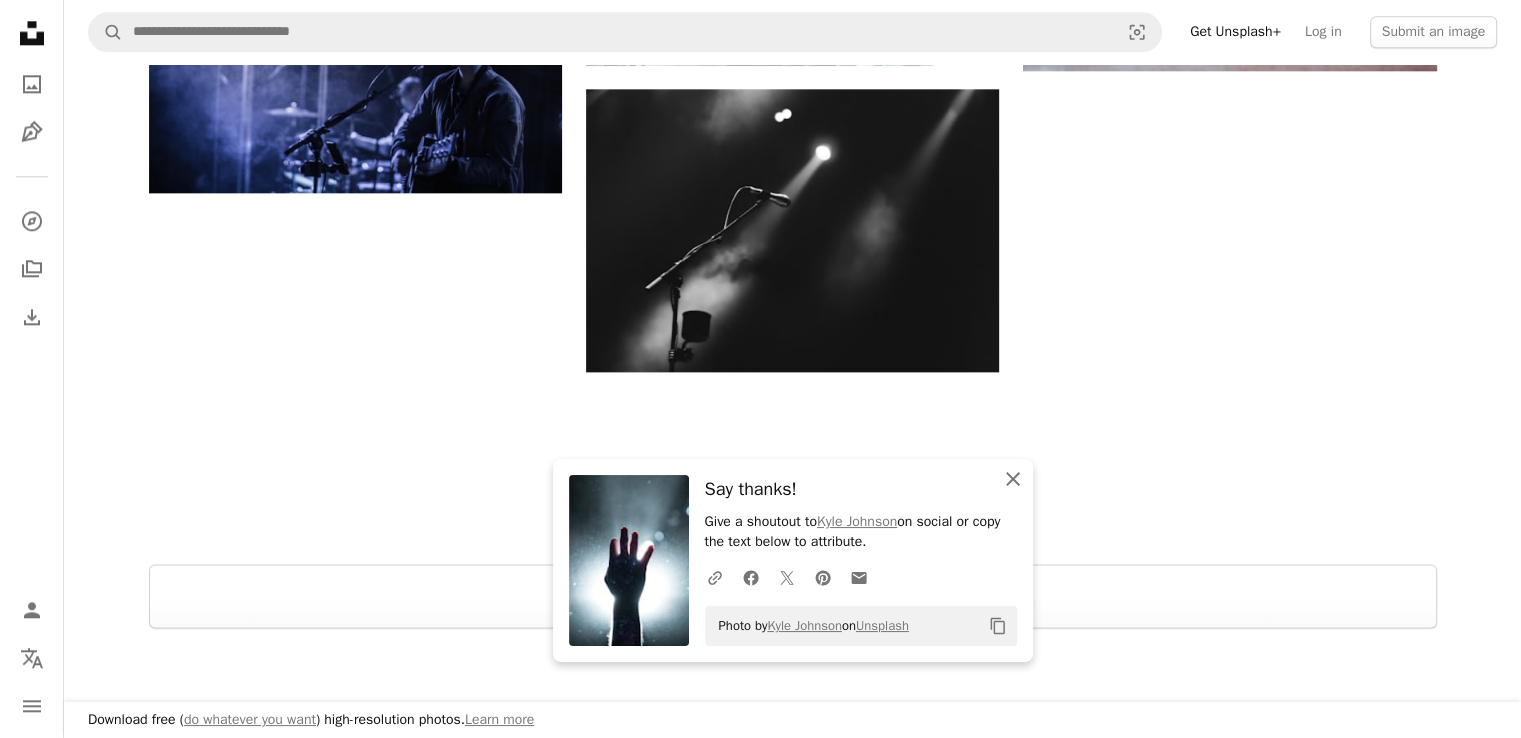 click 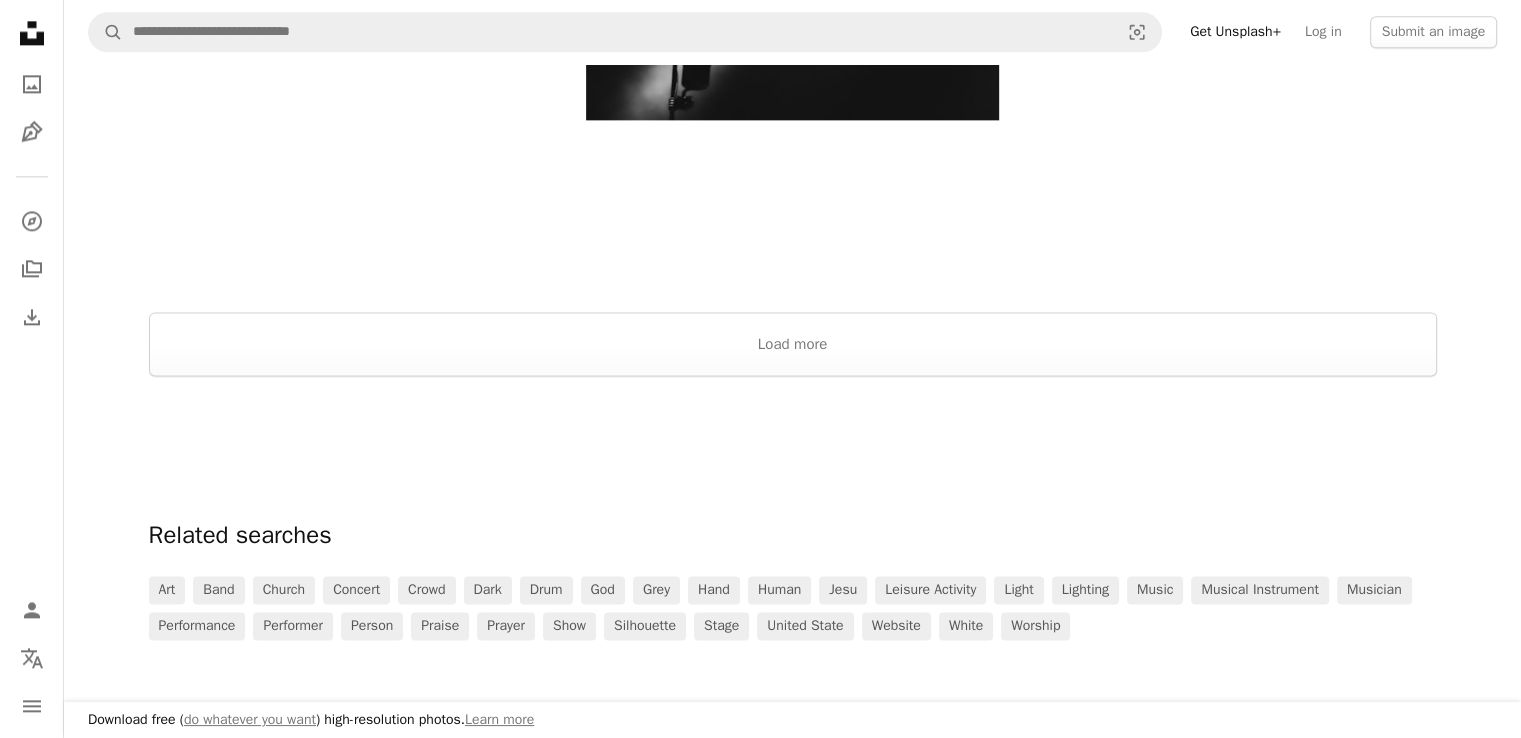 scroll, scrollTop: 2667, scrollLeft: 0, axis: vertical 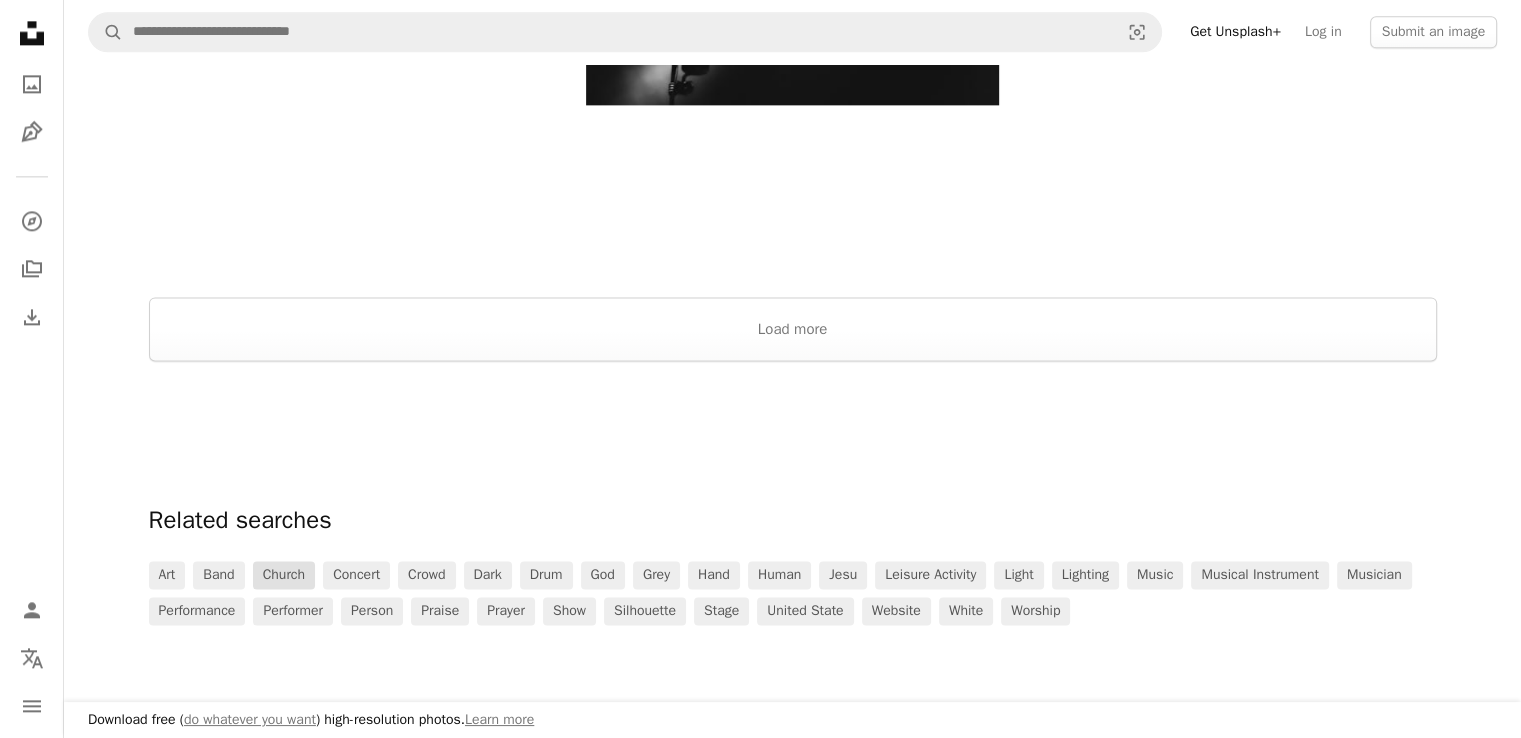 click on "church" at bounding box center (284, 575) 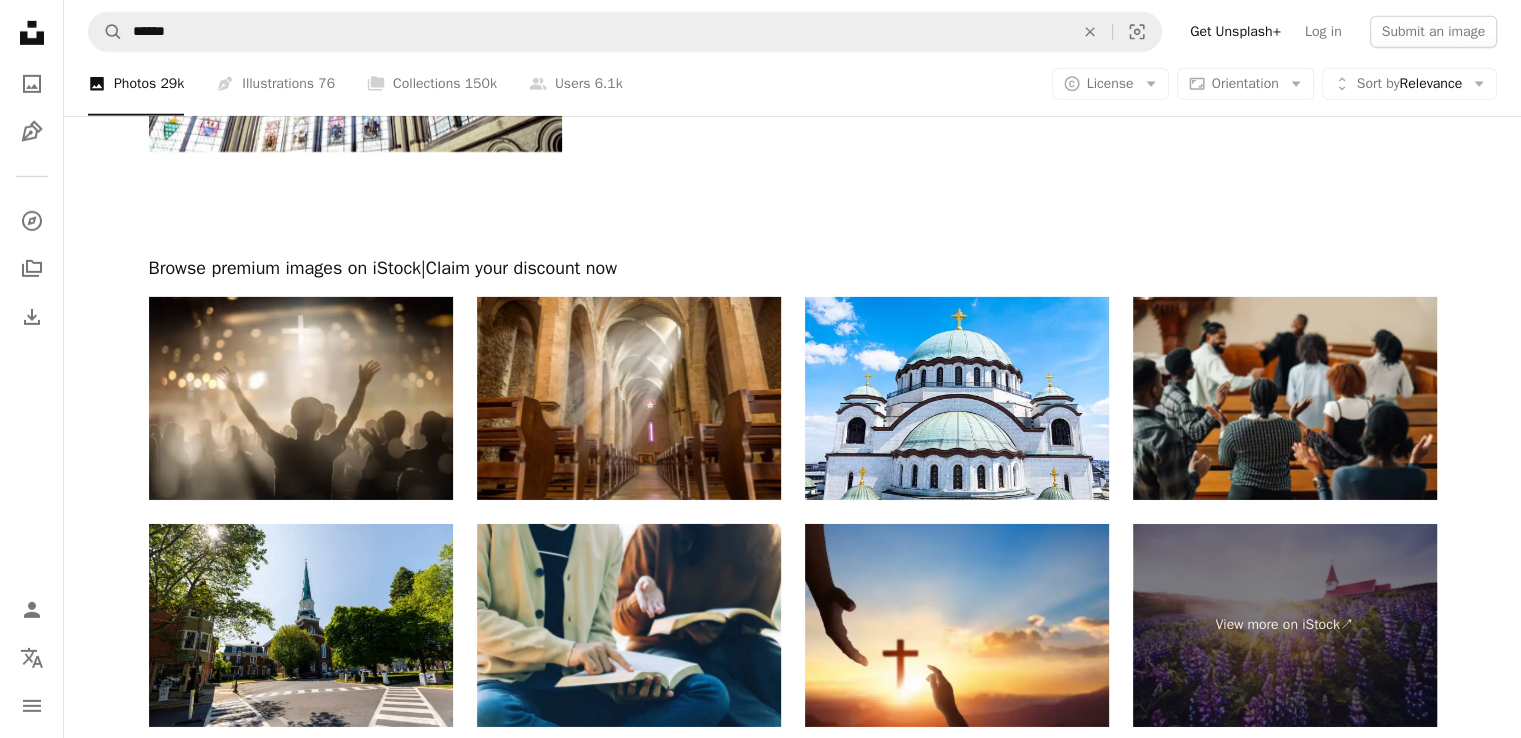 scroll, scrollTop: 6858, scrollLeft: 0, axis: vertical 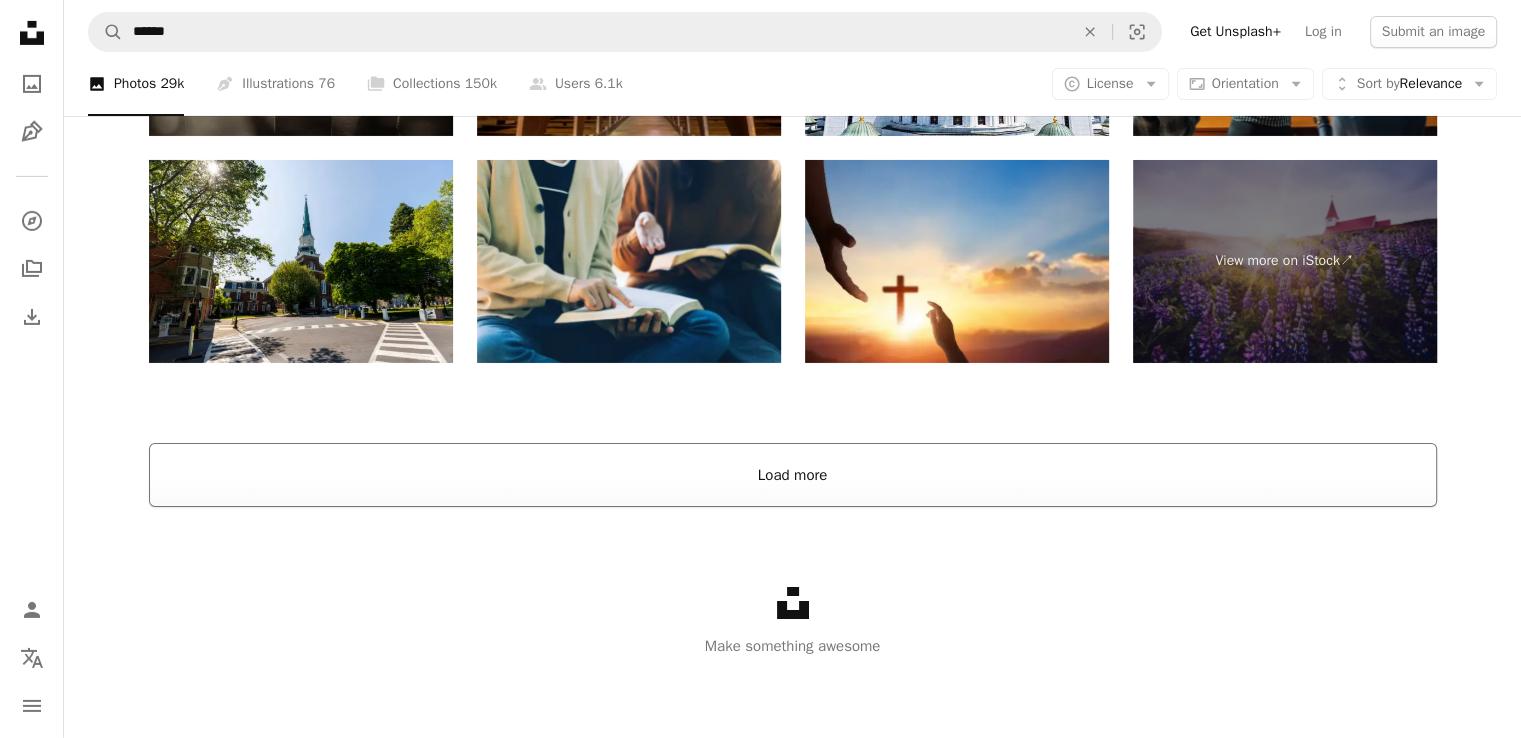 click on "Load more" at bounding box center (793, 475) 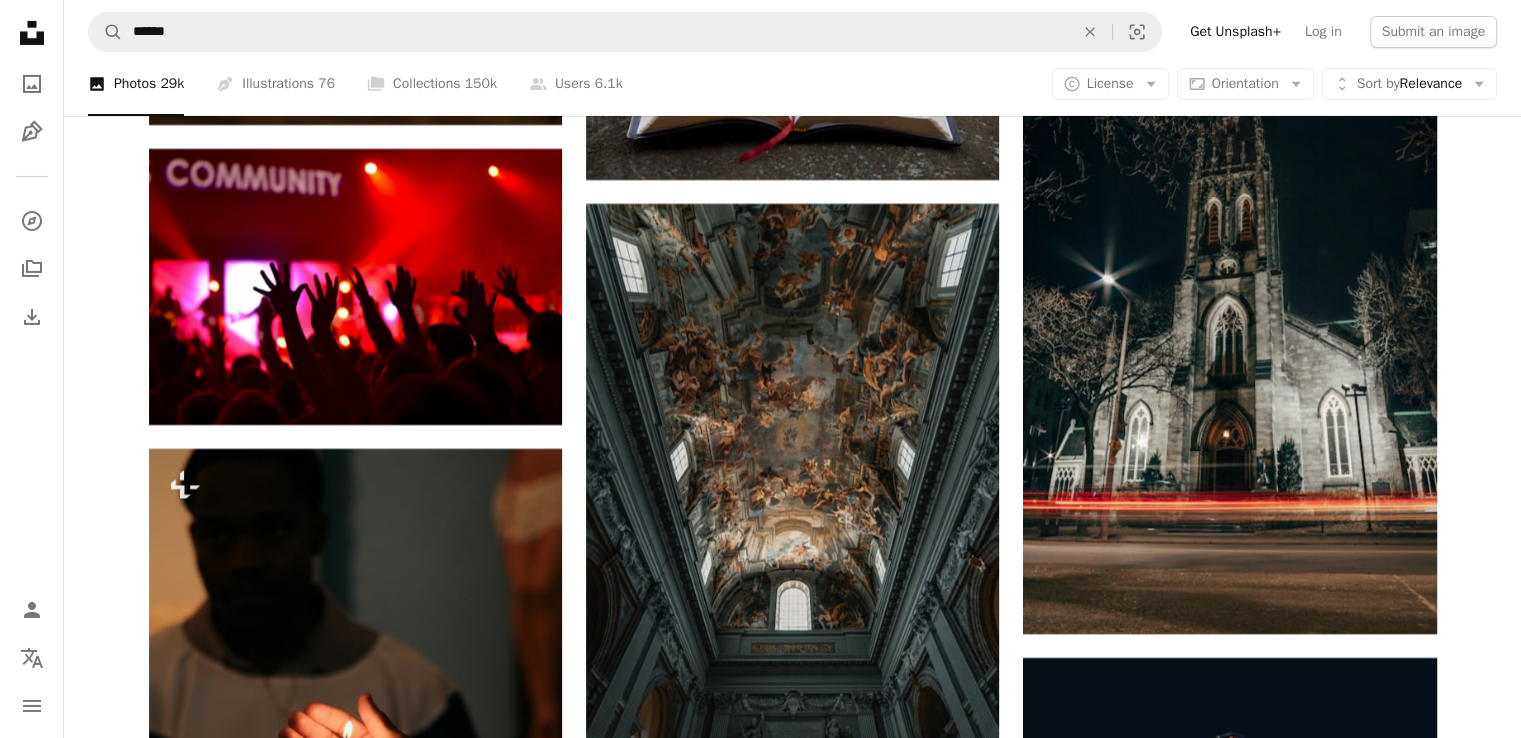 scroll, scrollTop: 13600, scrollLeft: 0, axis: vertical 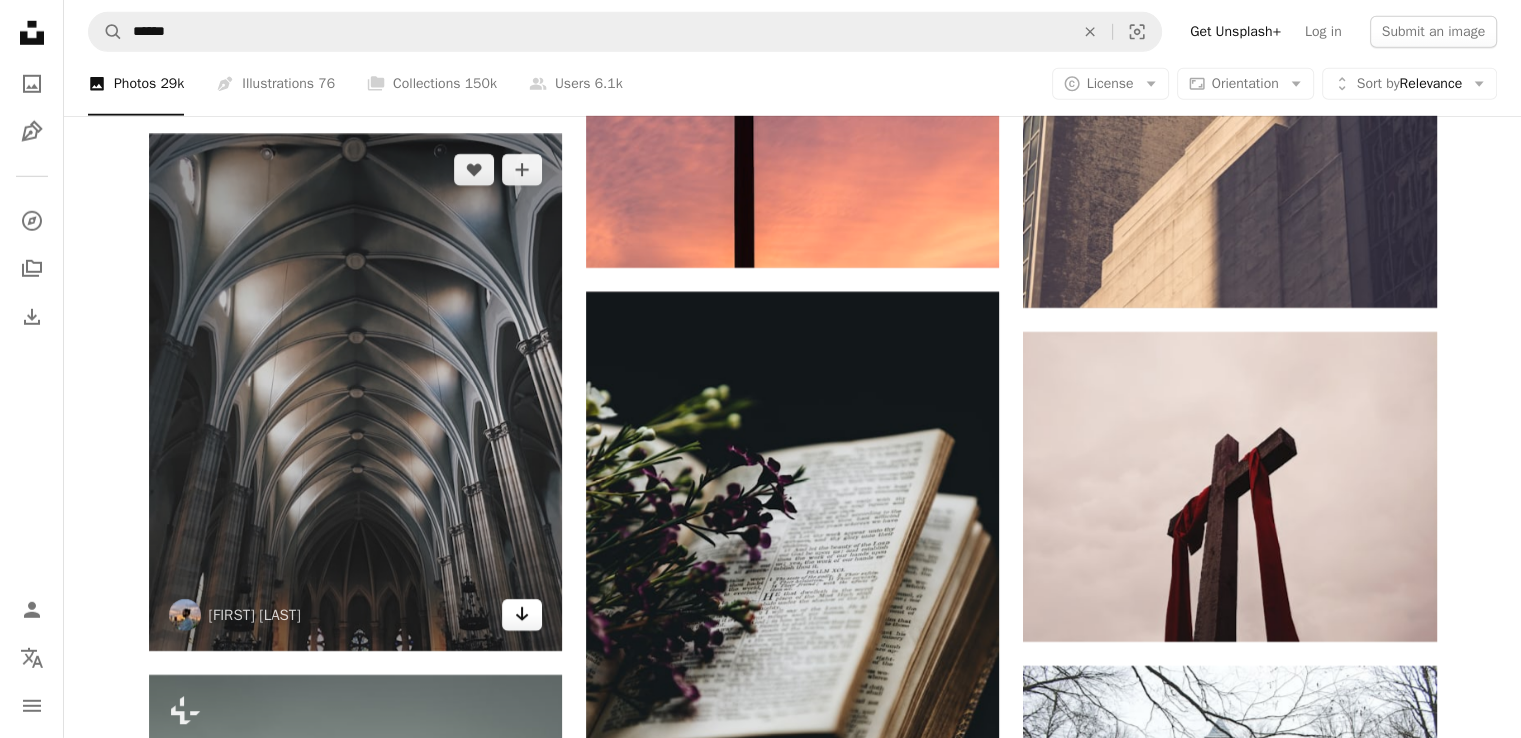 click on "Arrow pointing down" at bounding box center (522, 615) 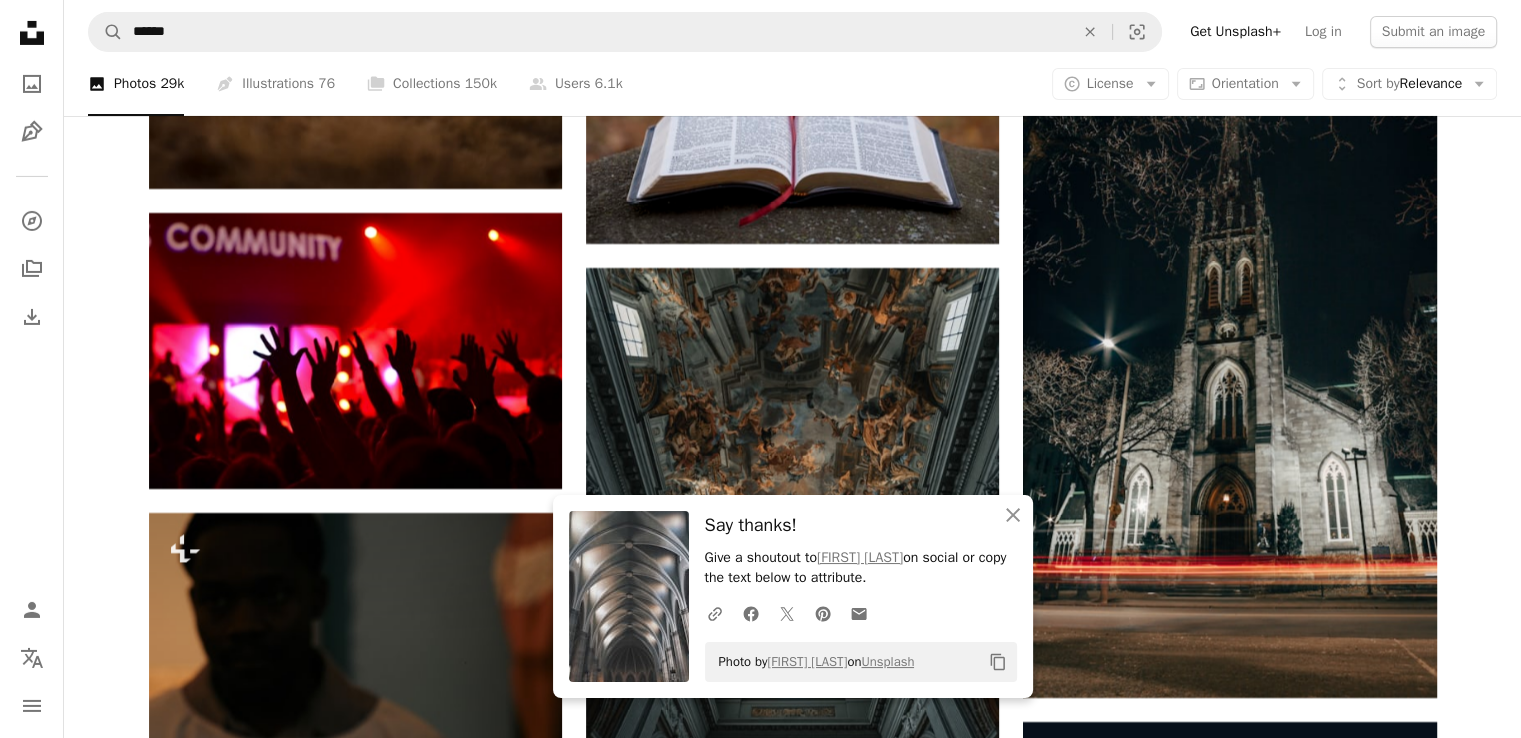 scroll, scrollTop: 14666, scrollLeft: 0, axis: vertical 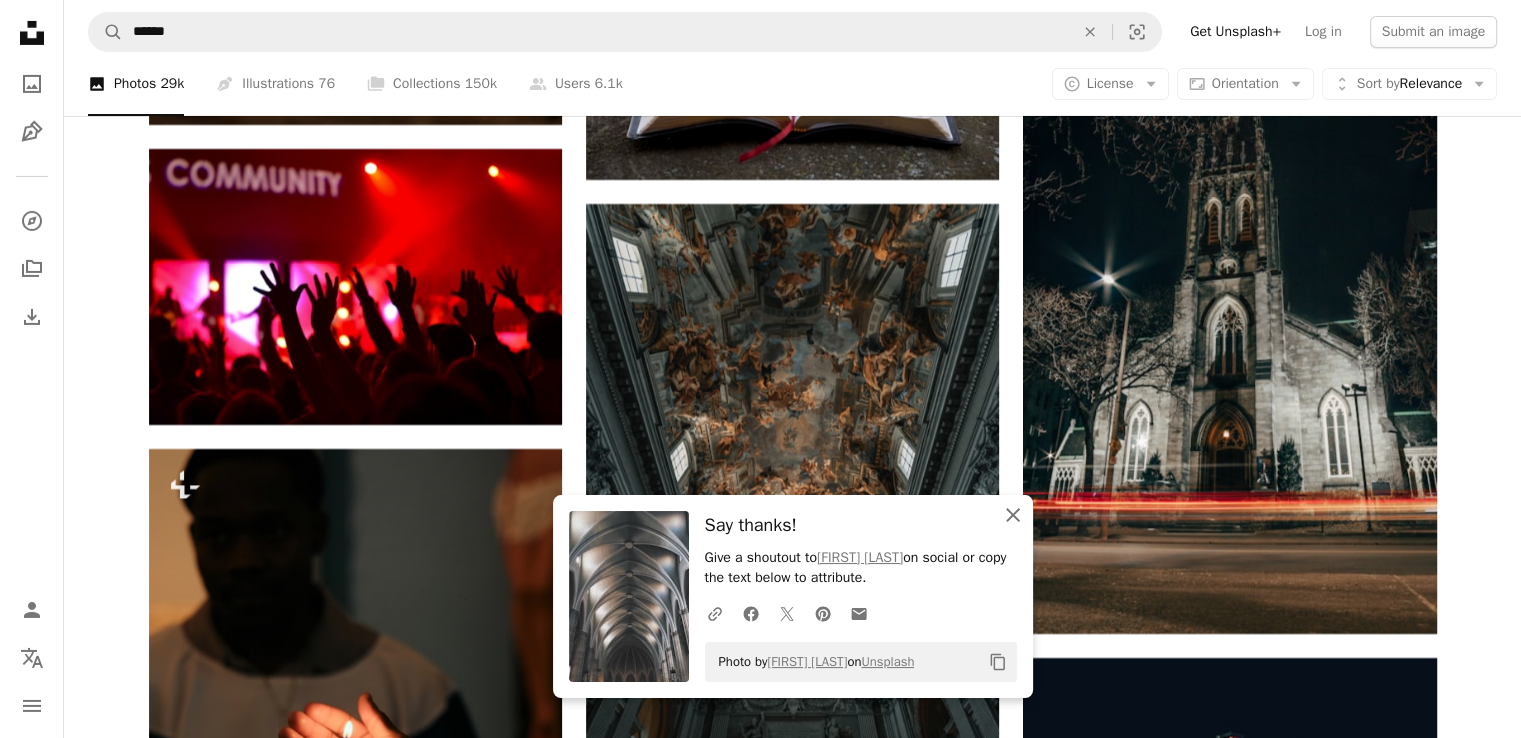 click on "An X shape" 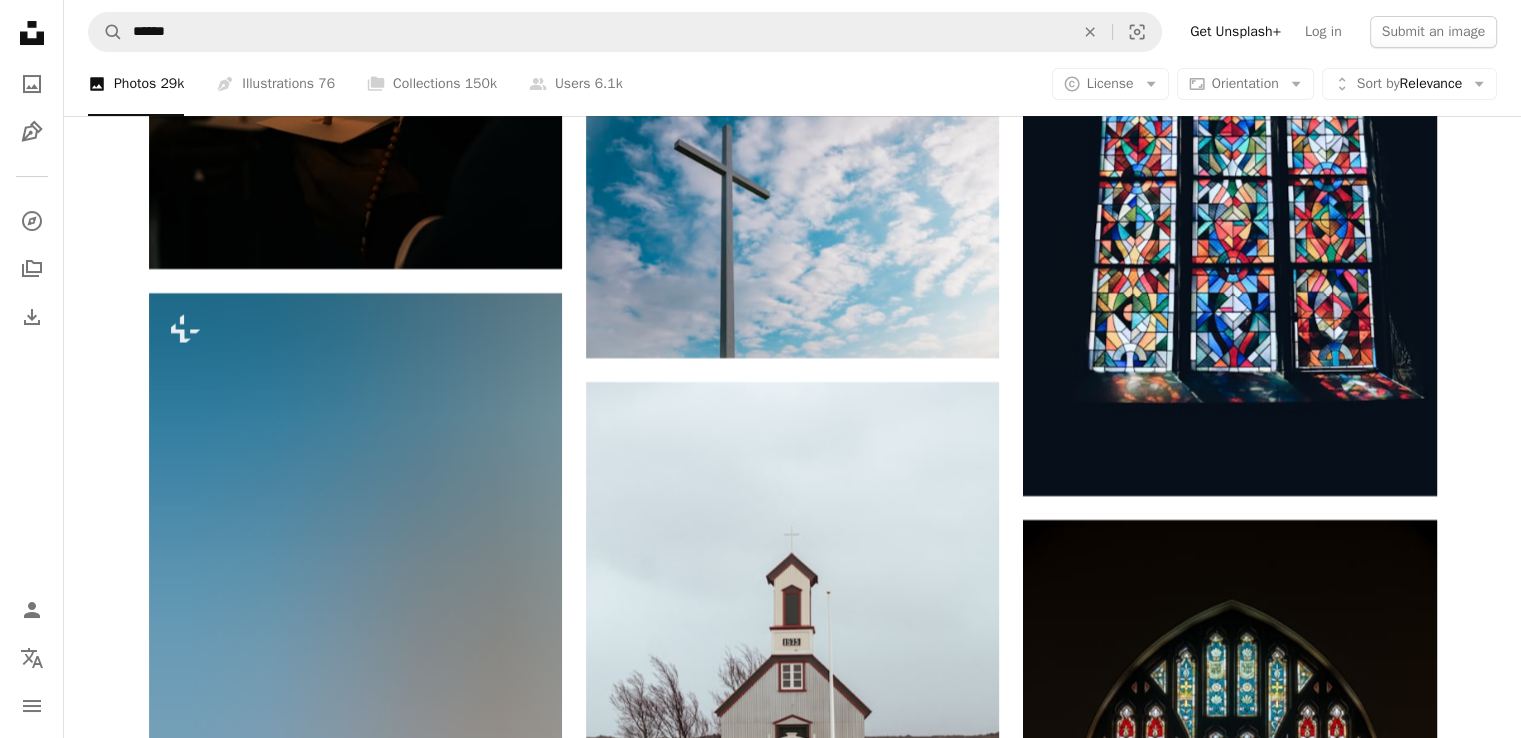 scroll, scrollTop: 14933, scrollLeft: 0, axis: vertical 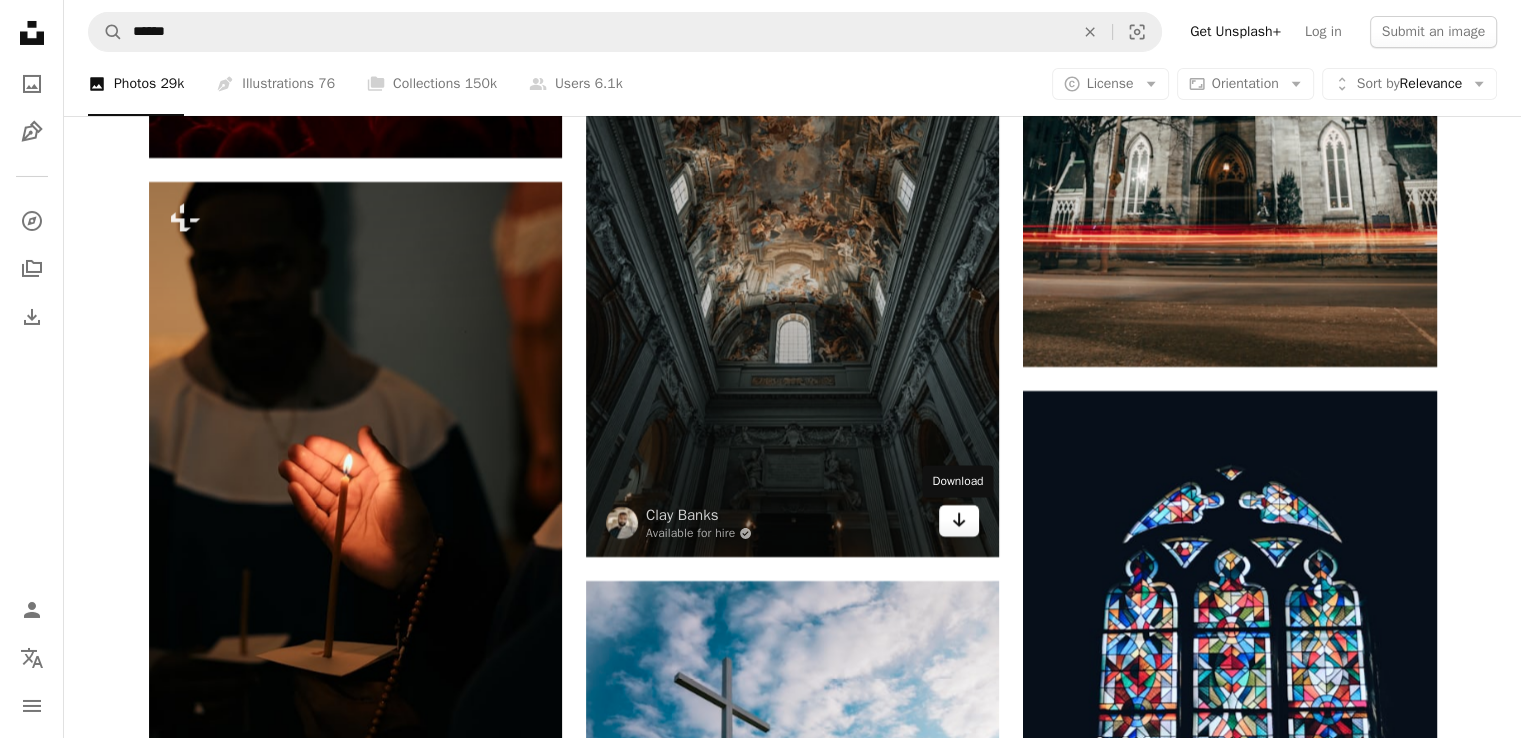 click on "Arrow pointing down" at bounding box center [959, 521] 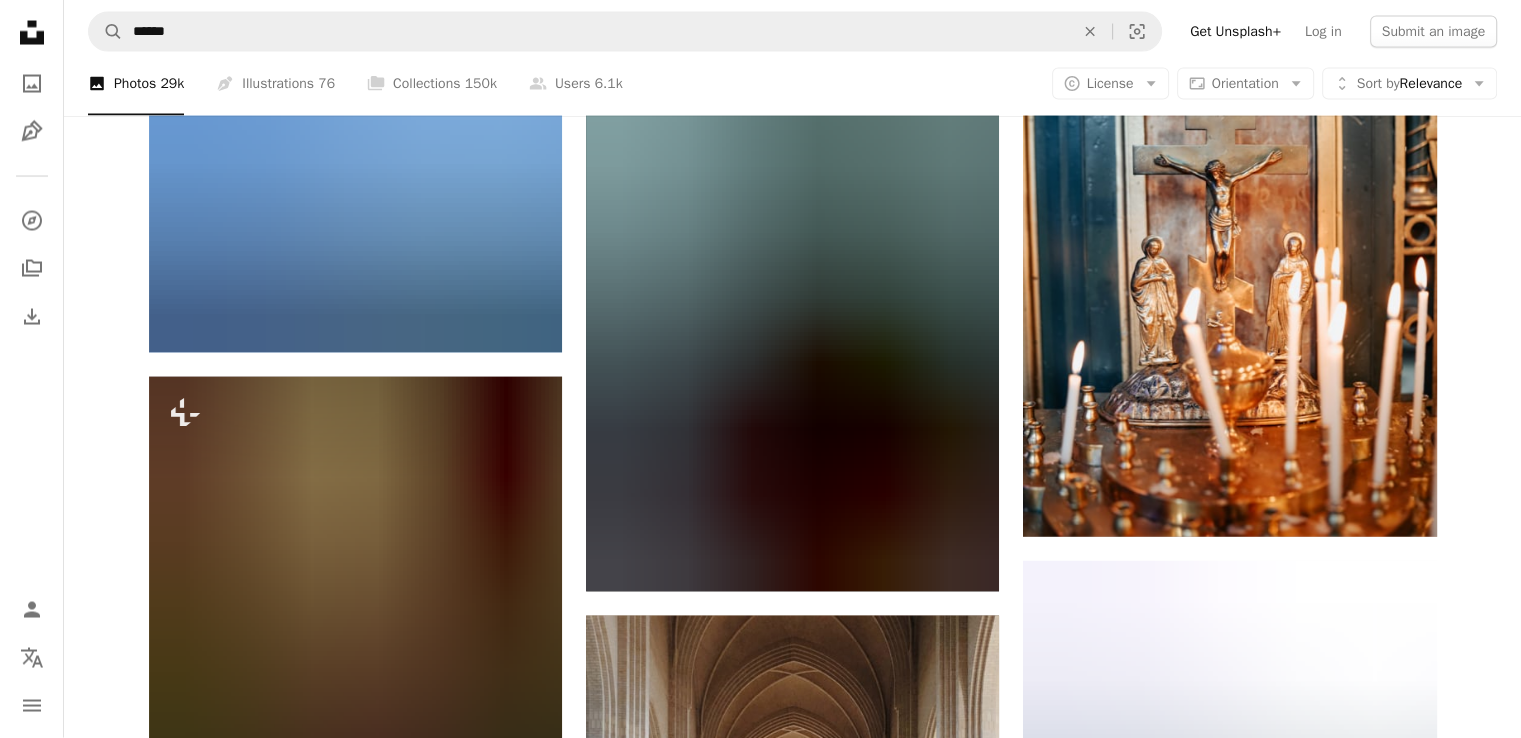 scroll, scrollTop: 19466, scrollLeft: 0, axis: vertical 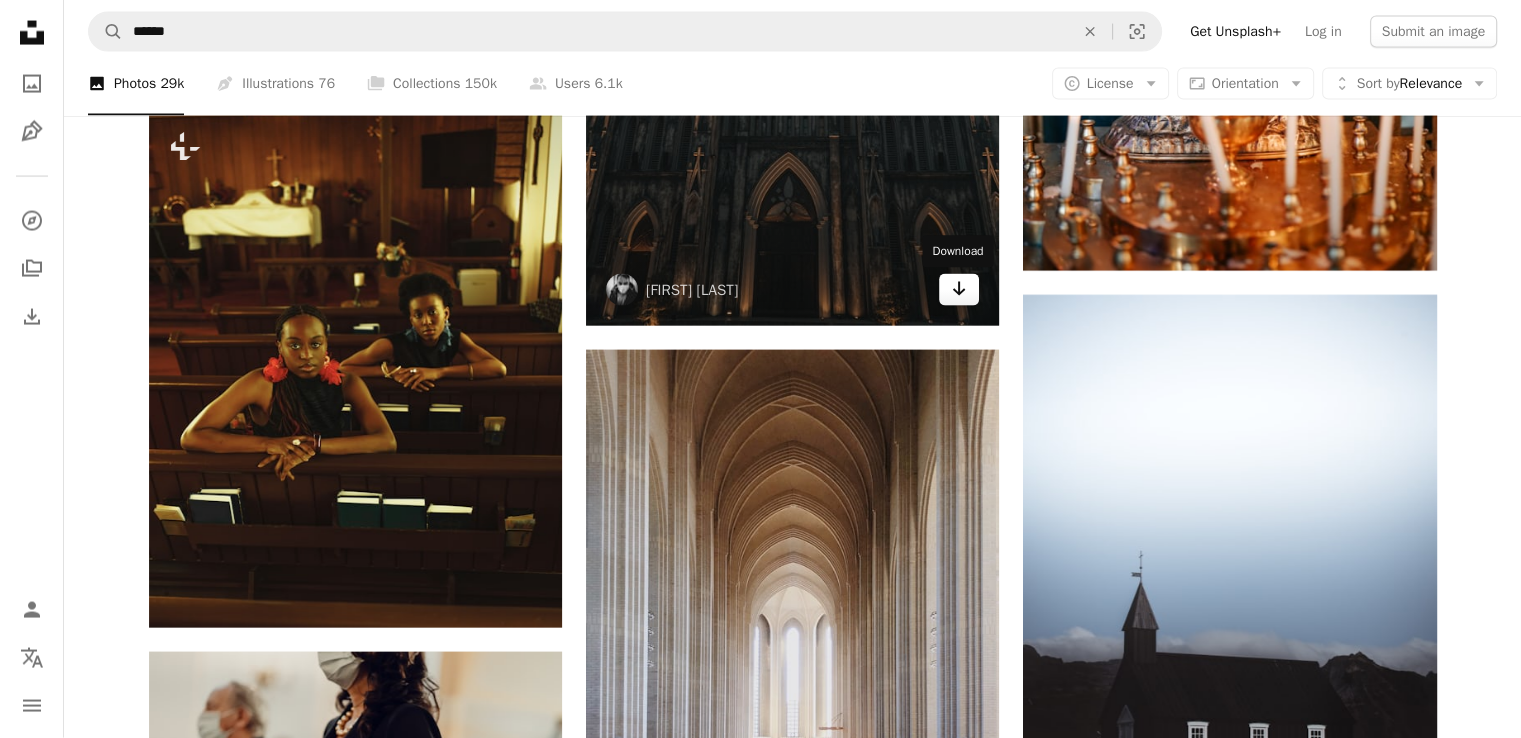 click on "Arrow pointing down" 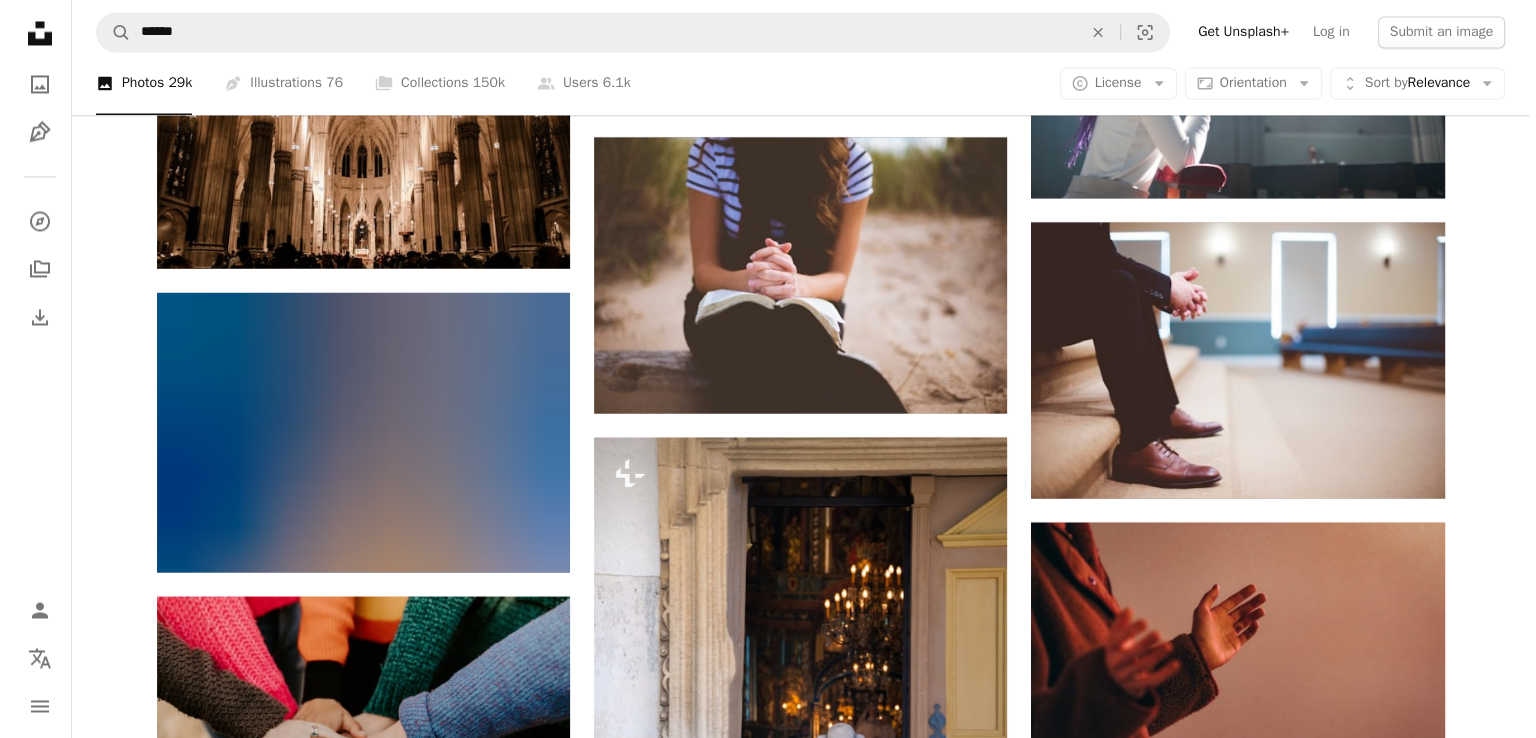 scroll, scrollTop: 26666, scrollLeft: 0, axis: vertical 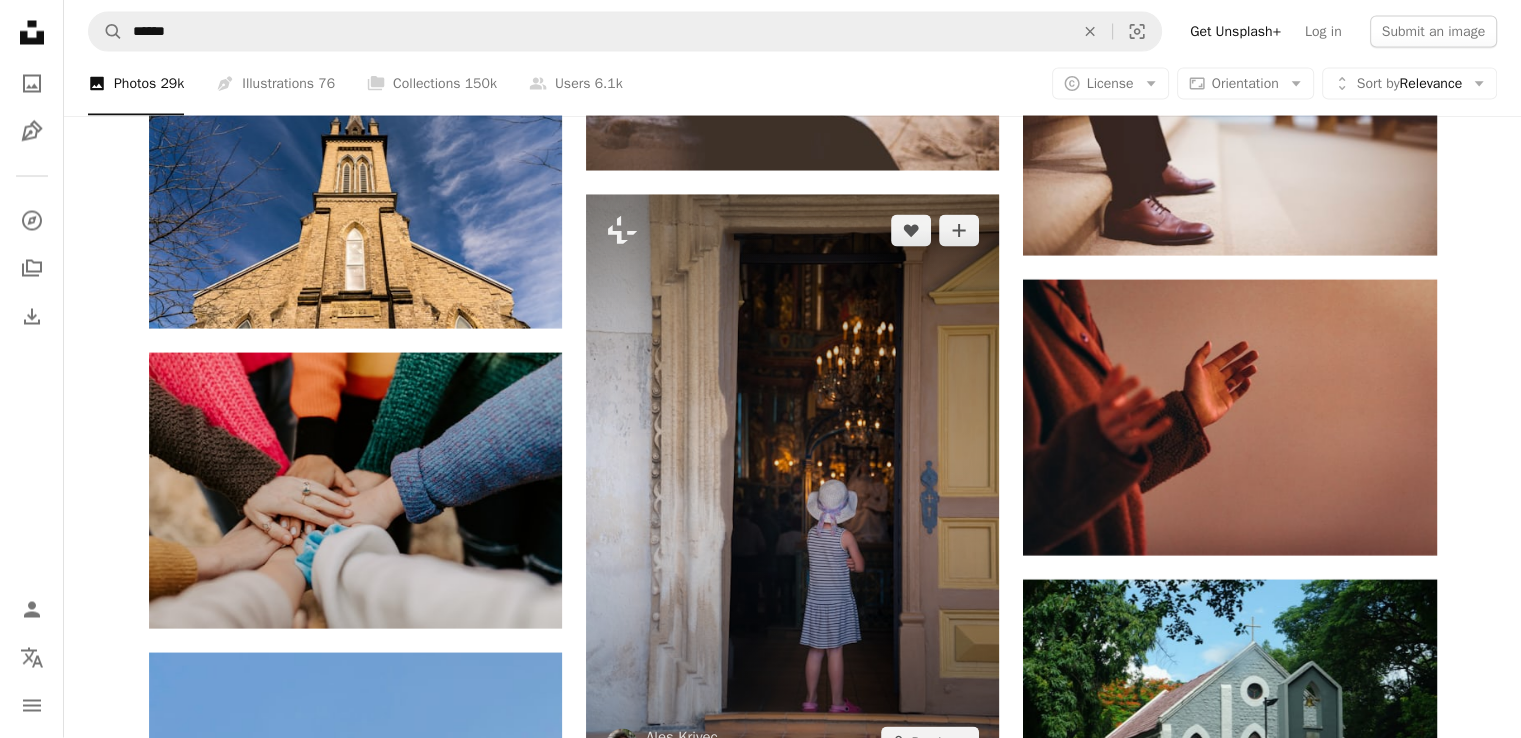 click at bounding box center [792, 487] 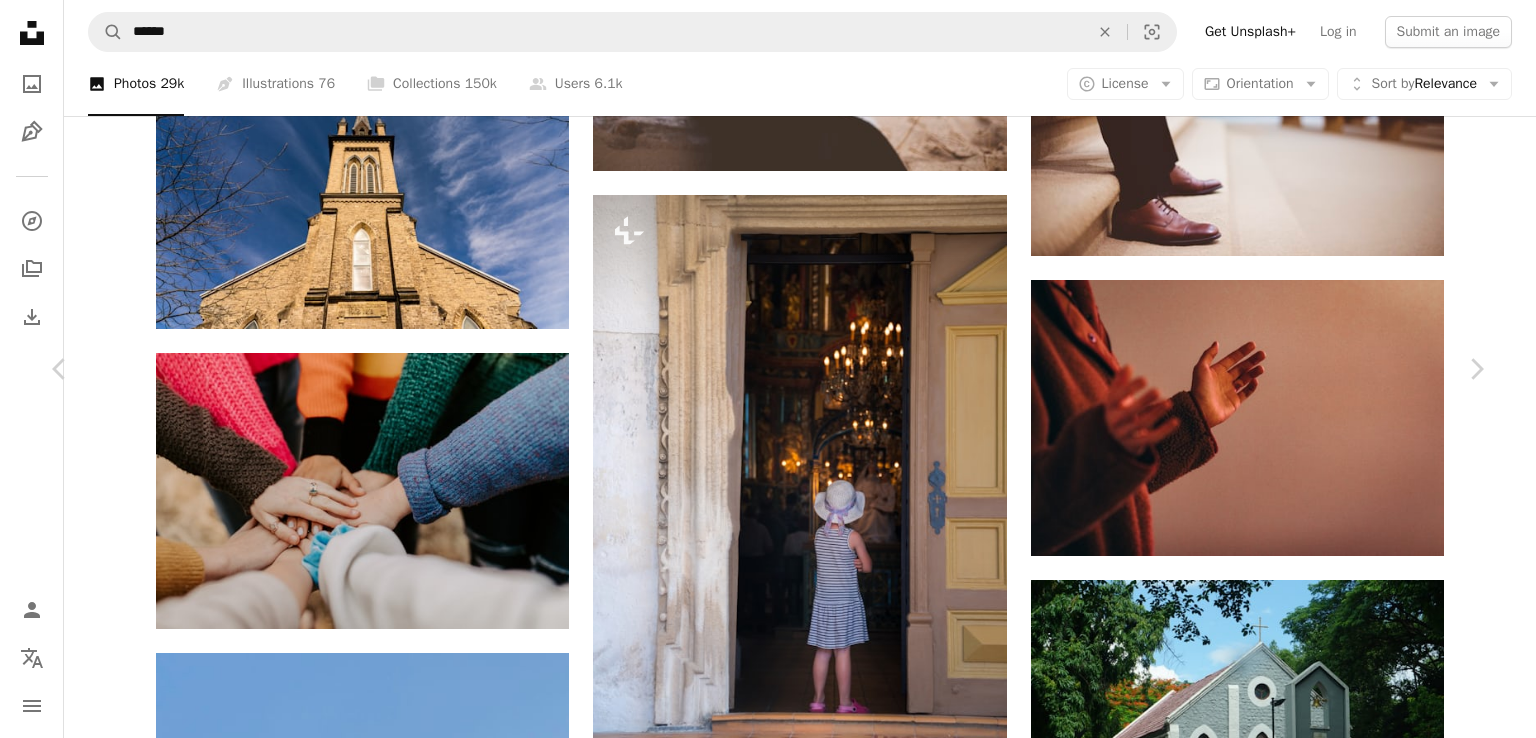 scroll, scrollTop: 0, scrollLeft: 0, axis: both 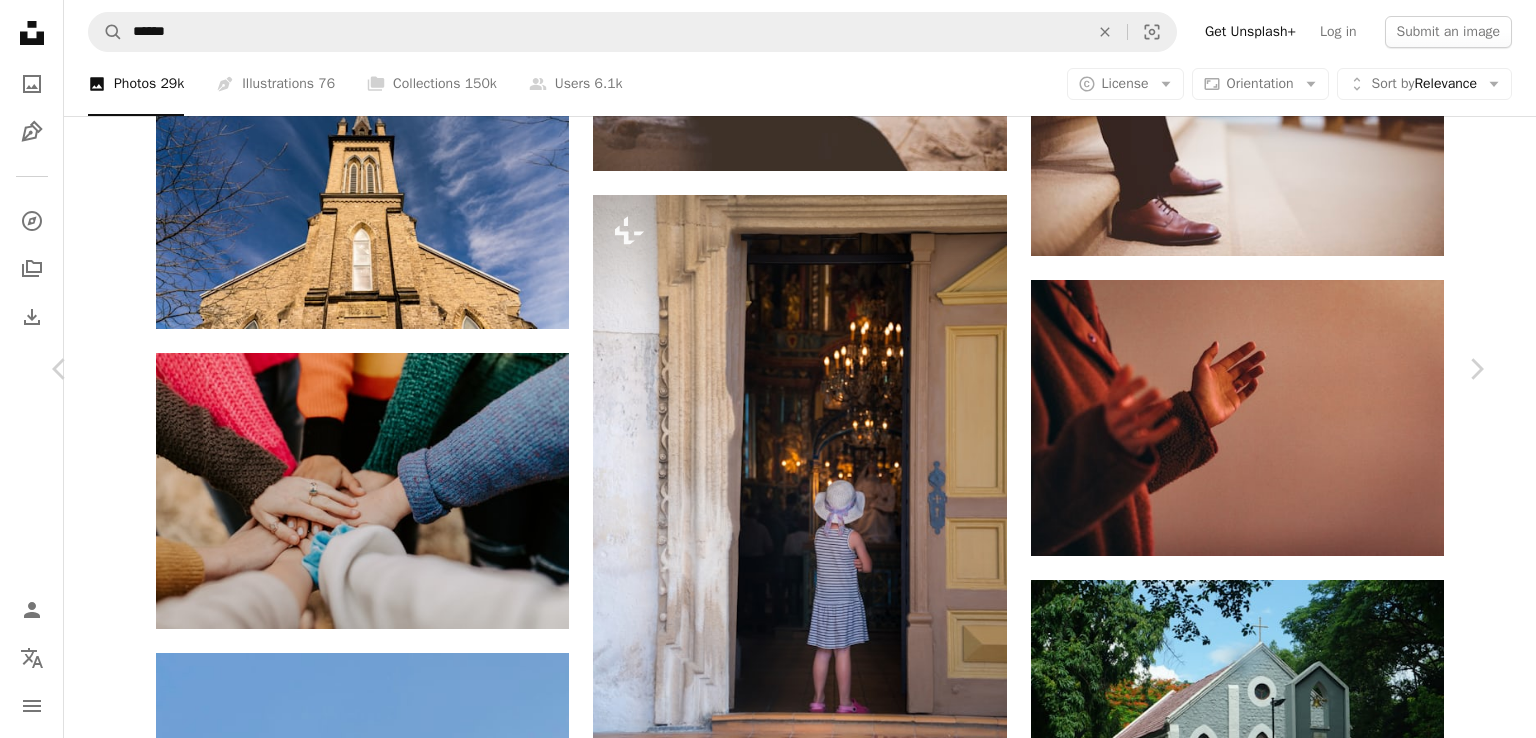 click at bounding box center [761, 5076] 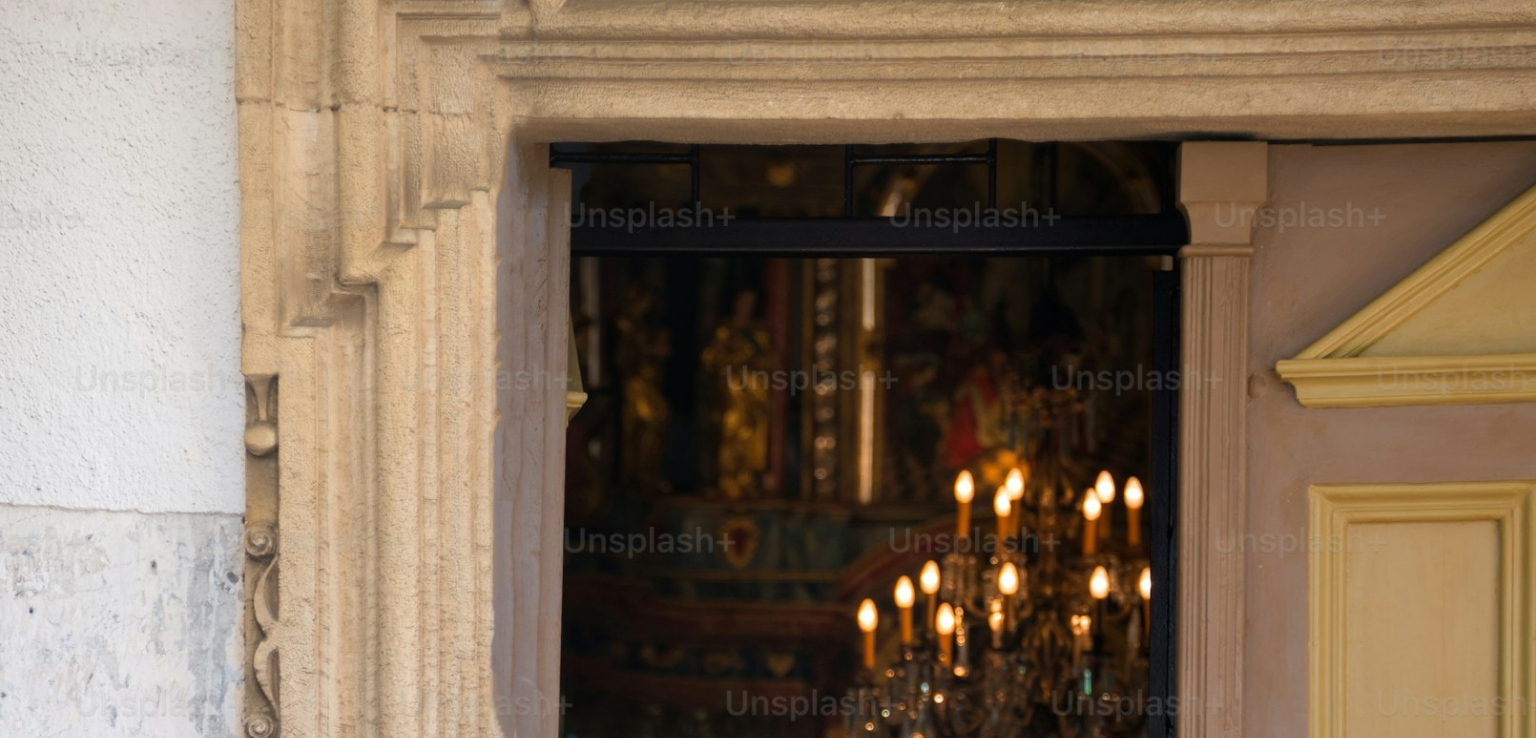 scroll, scrollTop: 695, scrollLeft: 0, axis: vertical 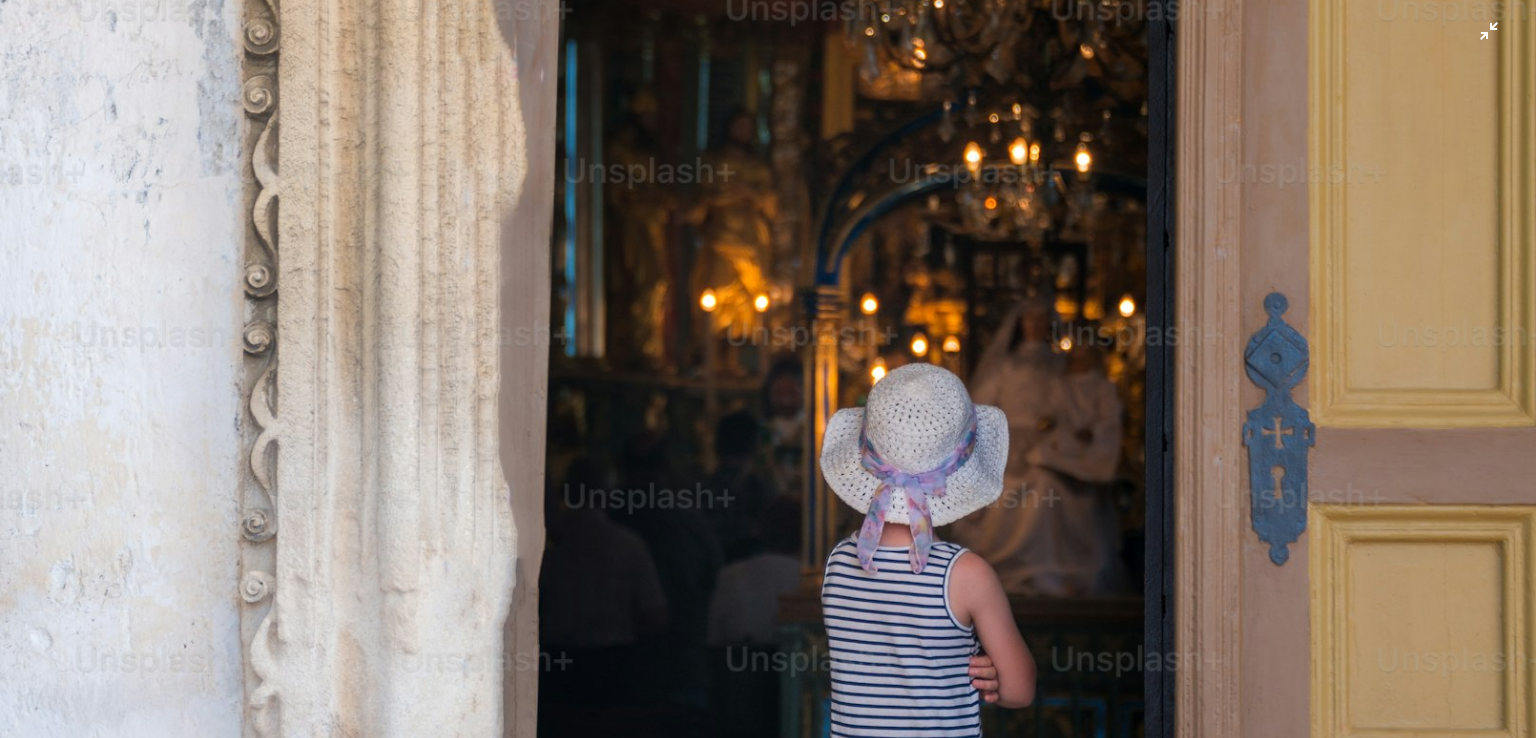 click at bounding box center (768, 389) 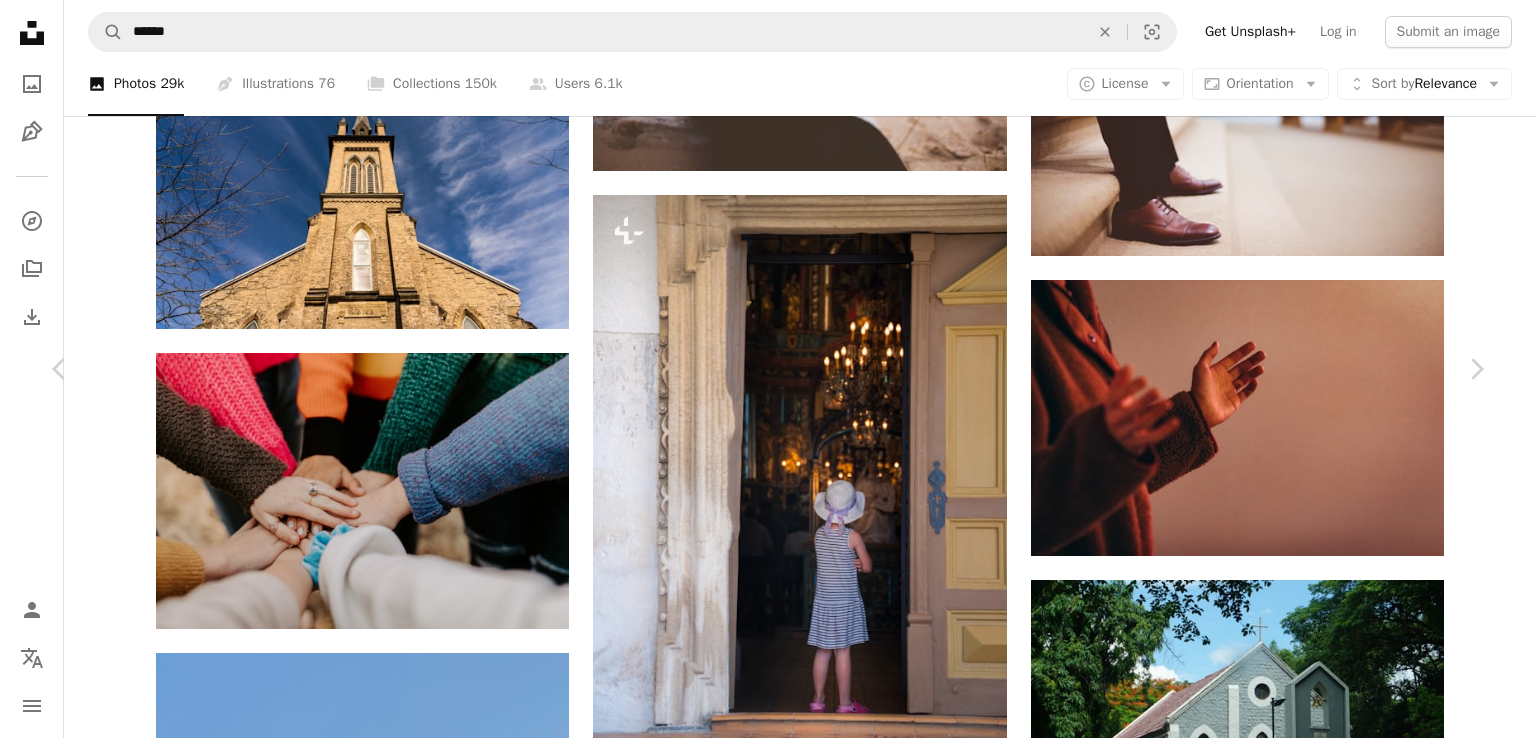 scroll, scrollTop: 7182, scrollLeft: 0, axis: vertical 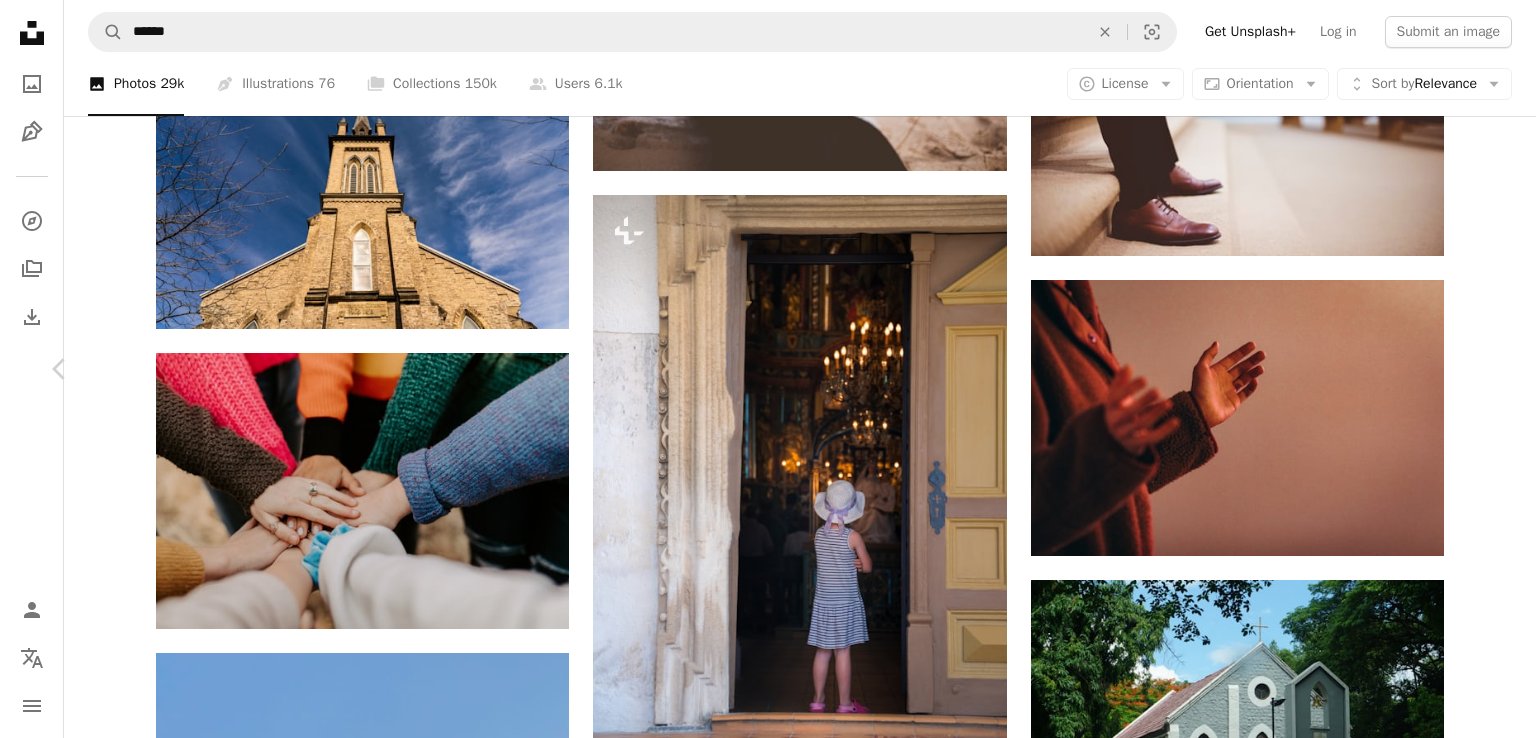 click on "Chevron right" 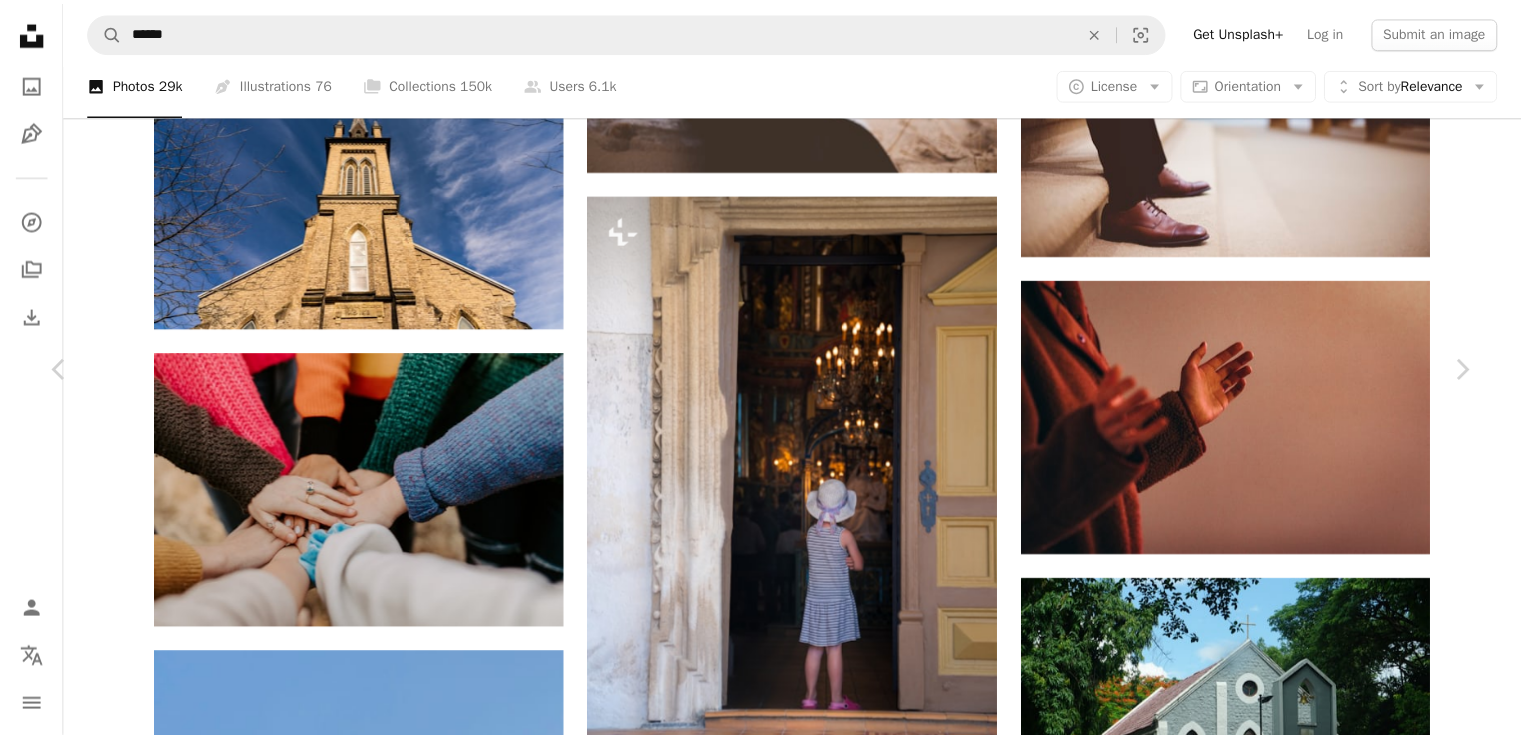 scroll, scrollTop: 1066, scrollLeft: 0, axis: vertical 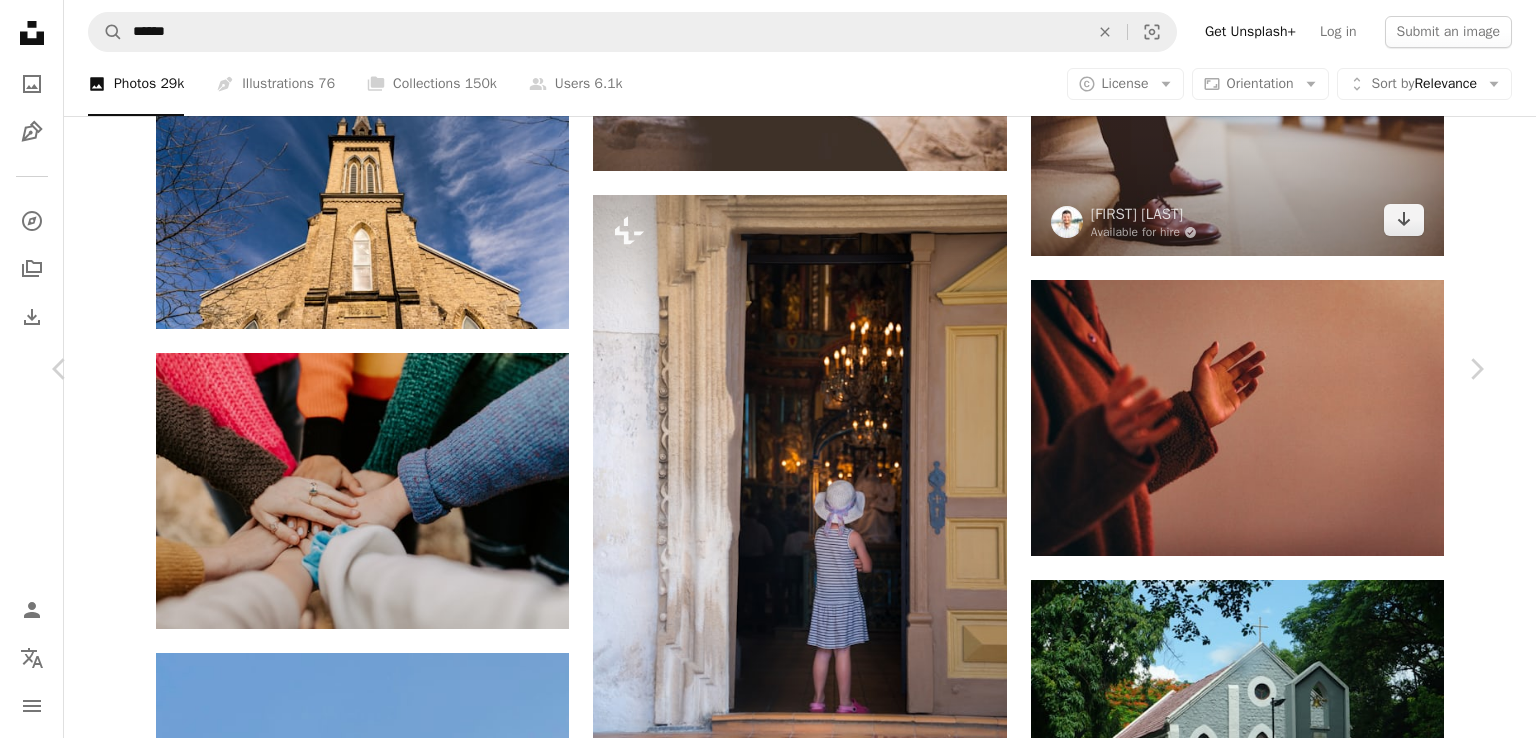 click on "An X shape Chevron left Chevron right Annie Spratt anniespratt A heart A plus sign Edit image   Plus sign for Unsplash+ Download free Chevron down Zoom in ––– ––  –– ––– –––– –––– ––– ––  –– ––– –––– –––– ––– ––  –– ––– –––– –––– A forward-right arrow Share Info icon Info More Actions –––   – –––  – – ––  – ––––. ––– ––– ––––  –––– ––– ––– – –––– –––– ––– –––   –––– –––– Browse premium related images on iStock  |  Save 20% with code UNSPLASH20 Related images" at bounding box center [768, 5067] 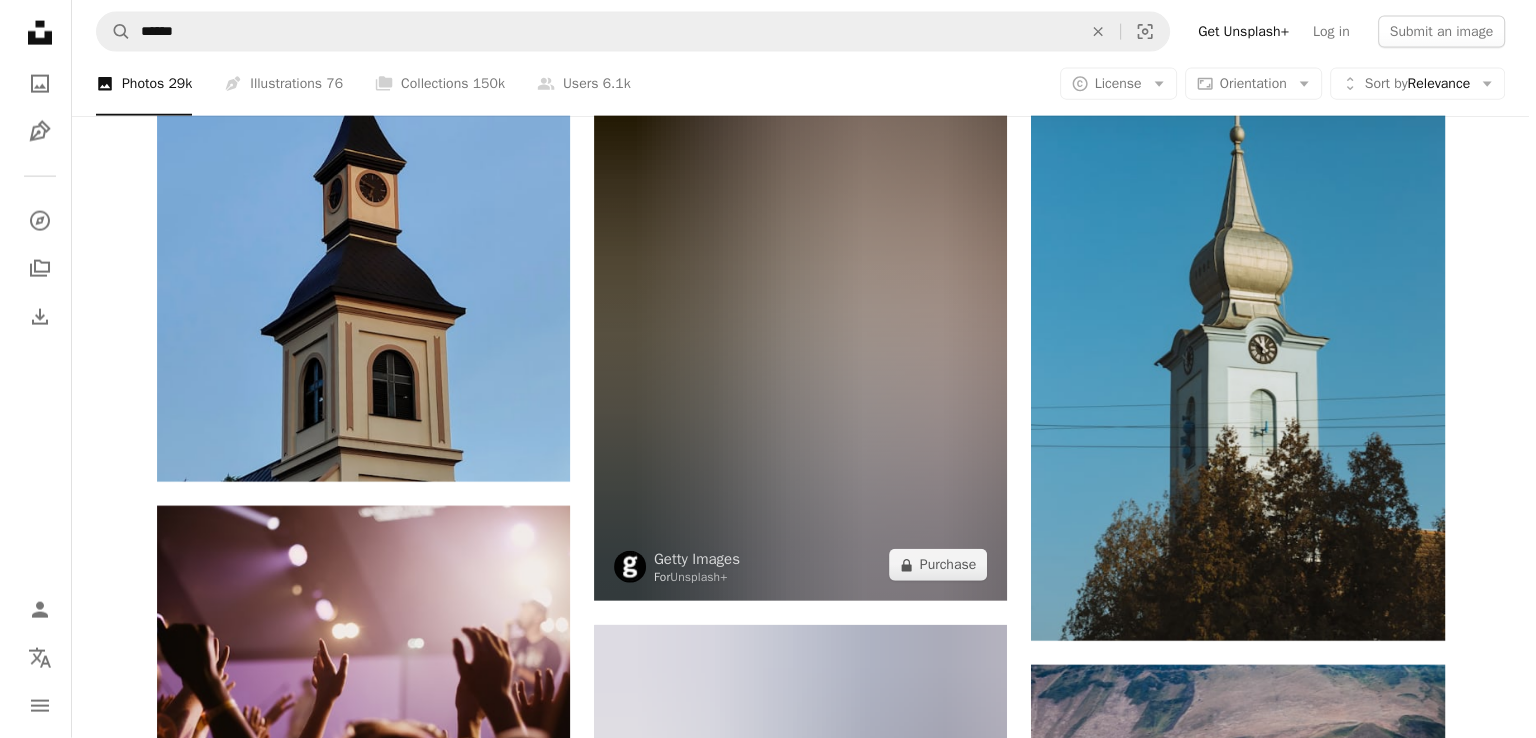 scroll, scrollTop: 27466, scrollLeft: 0, axis: vertical 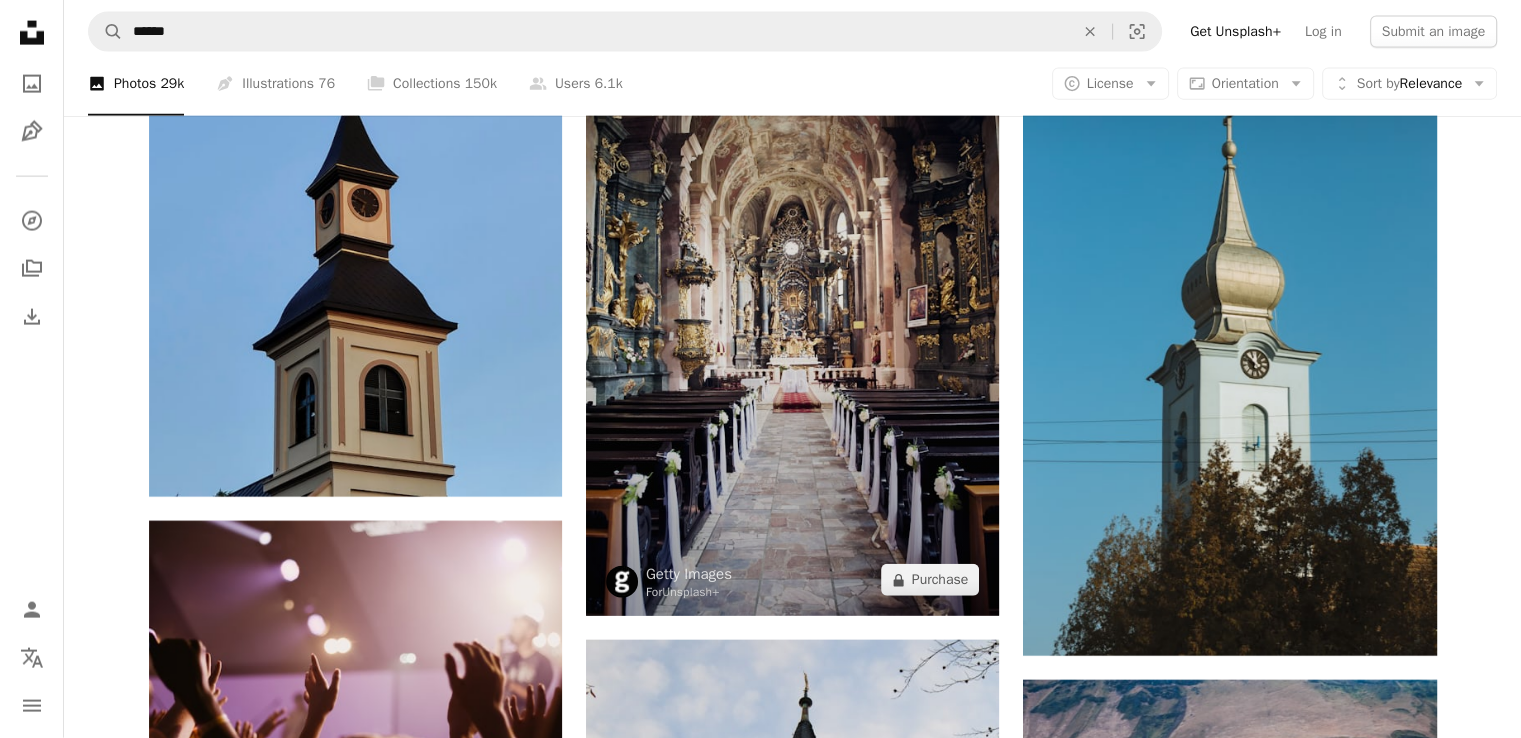click at bounding box center (792, 309) 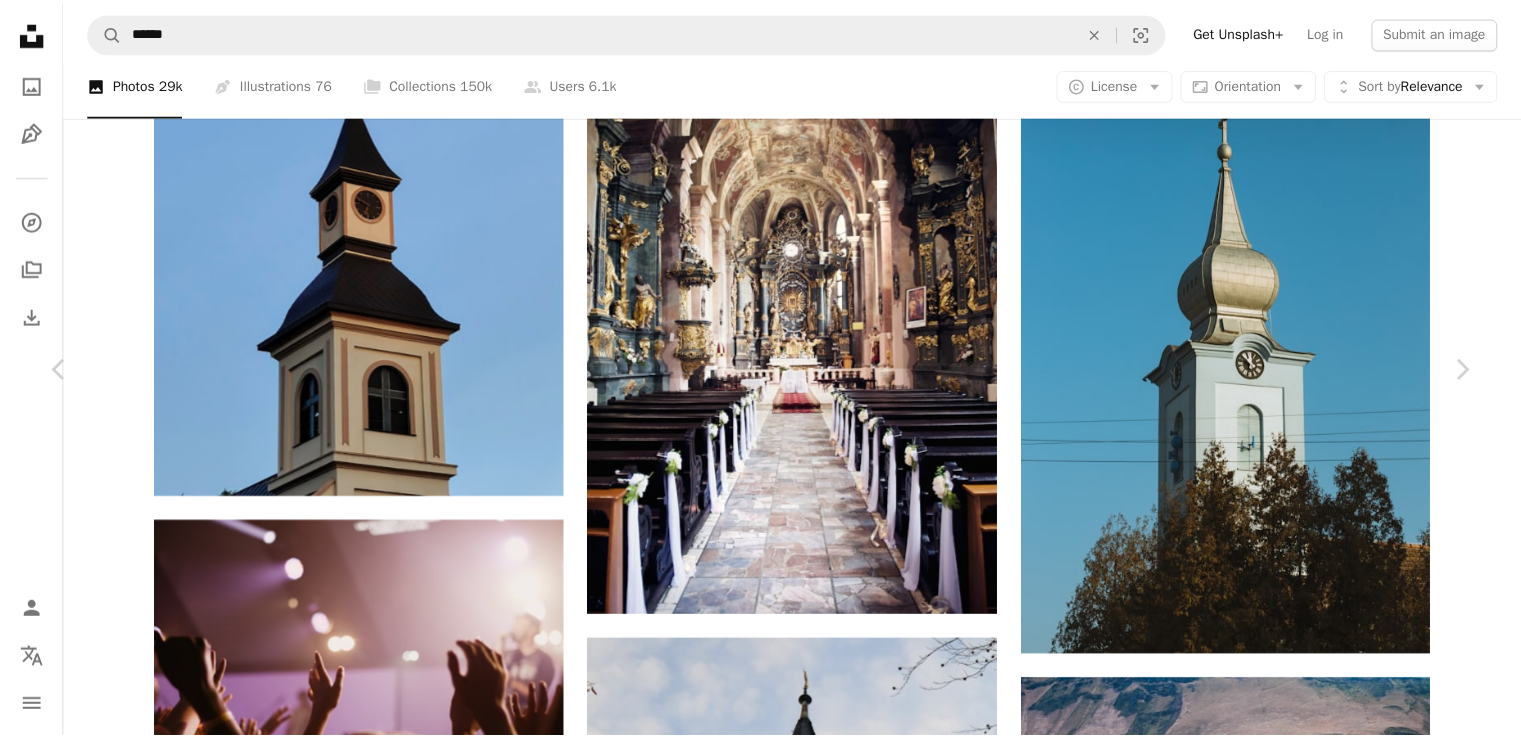 scroll, scrollTop: 3466, scrollLeft: 0, axis: vertical 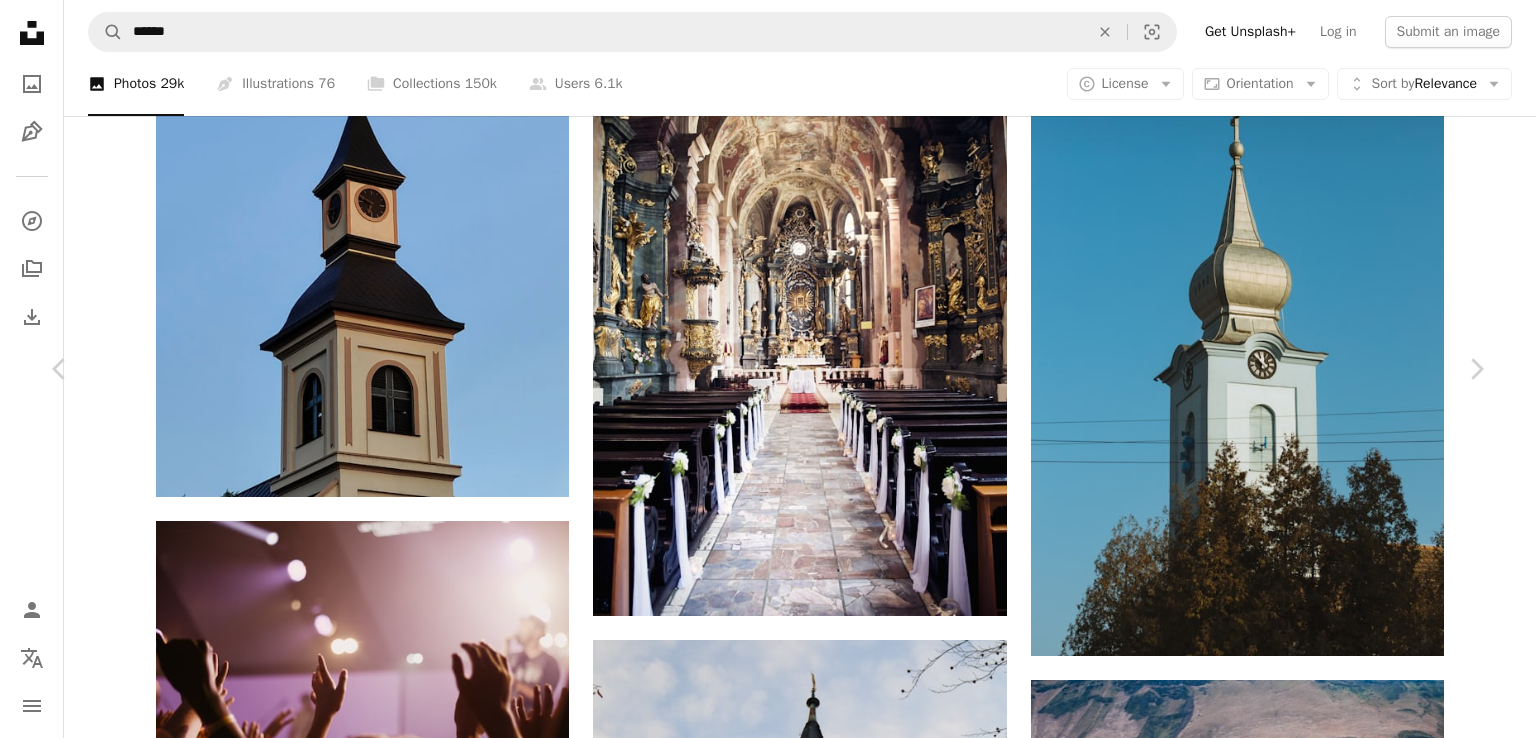 click on "An X shape Chevron left Chevron right Getty Images For Unsplash+ A heart A plus sign Edit image Plus sign for Unsplash+ A lock Purchase Zoom in A forward-right arrow Share More Actions Calendar outlined Published on April 18, 2023 Safety Licensed under the Unsplash+ License flower architecture design church beauty candle celebration home decor christianity colors cathedral indoors monument antique altar wedding ceremony no people cultures religious cross built structure Free stock photos From this series Plus sign for Unsplash+ Related images Plus sign for Unsplash+ A heart A plus sign Getty Images For Unsplash+ A lock Purchase Plus sign for Unsplash+ A heart A plus sign Ahmed For Unsplash+ A lock Purchase Plus sign for Unsplash+ A heart A plus sign Getty Images For Unsplash+ A lock Purchase Plus sign for Unsplash+ A heart A plus sign Getty Images For Unsplash+ A lock Purchase Plus sign for Unsplash+ A heart A plus sign Ahmed For Unsplash+ A lock Purchase Plus sign for Unsplash+ A heart" at bounding box center [768, 4267] 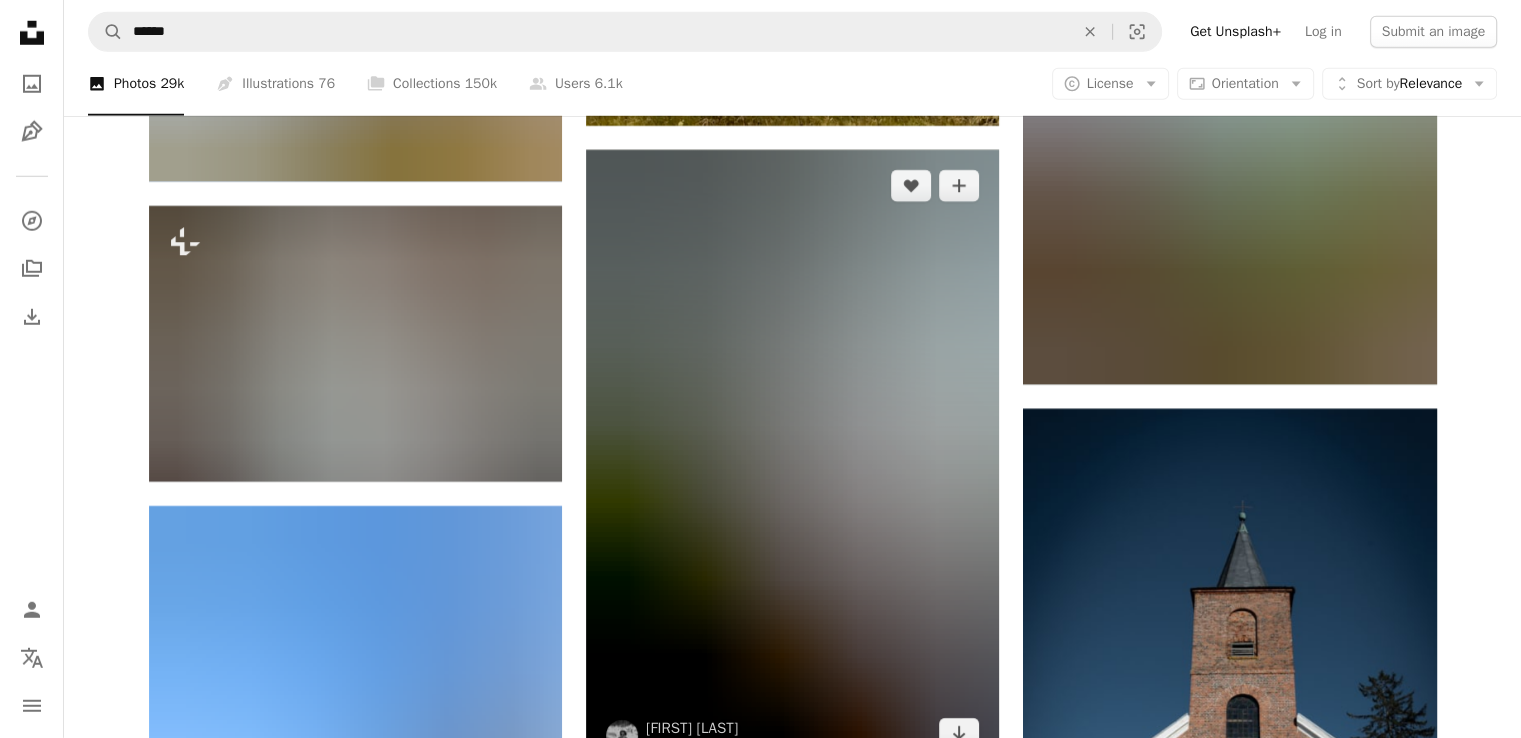scroll, scrollTop: 36084, scrollLeft: 0, axis: vertical 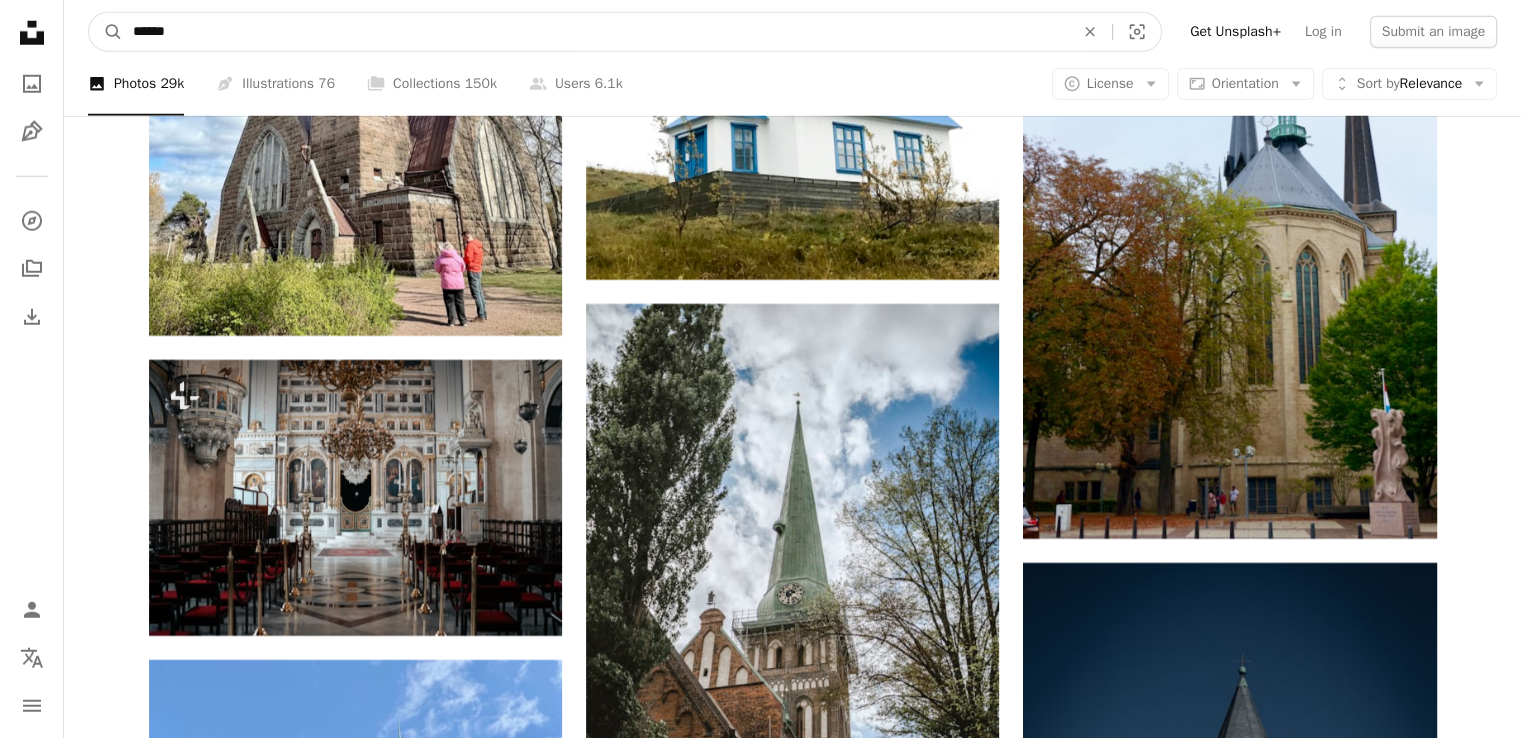 click on "******" at bounding box center (595, 32) 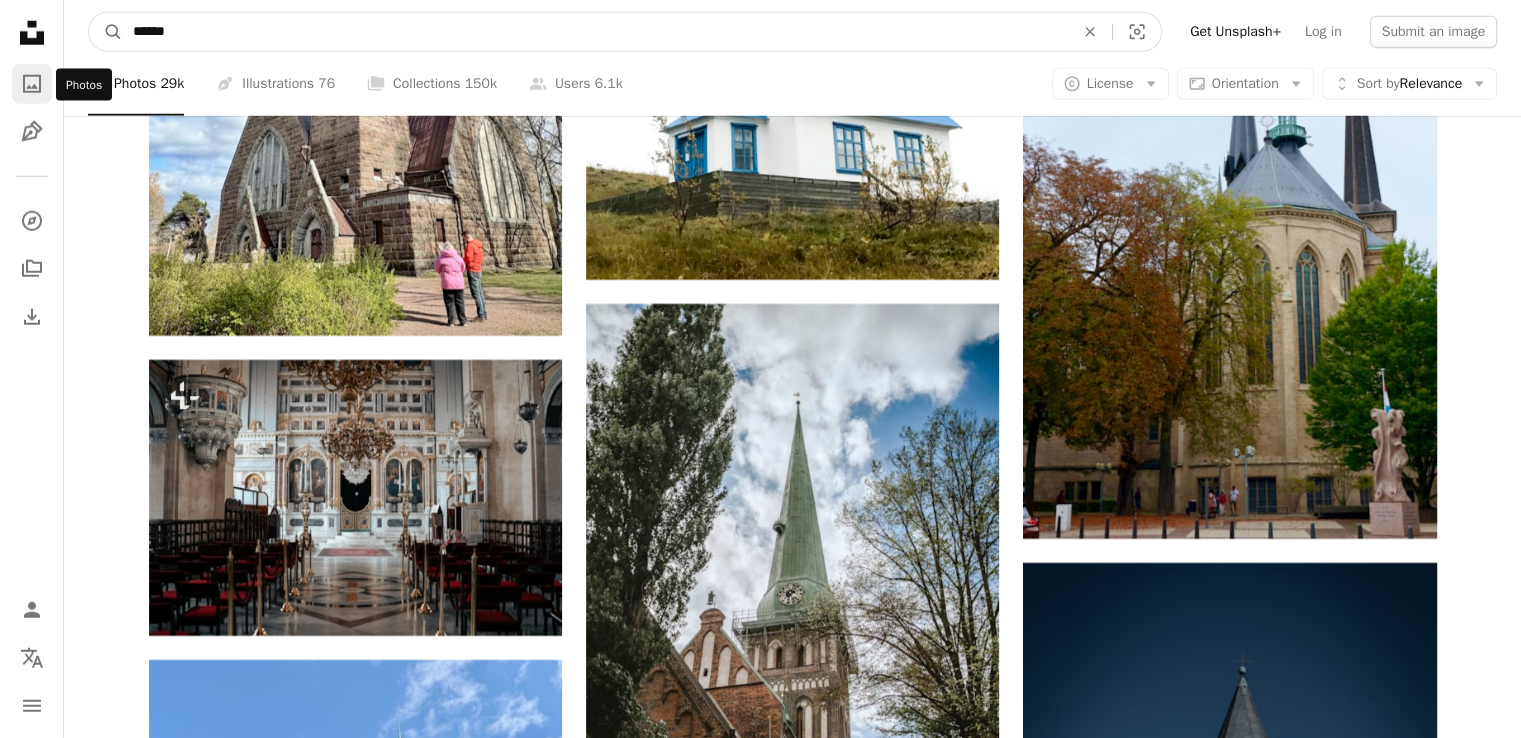 drag, startPoint x: 422, startPoint y: 49, endPoint x: 14, endPoint y: 69, distance: 408.4899 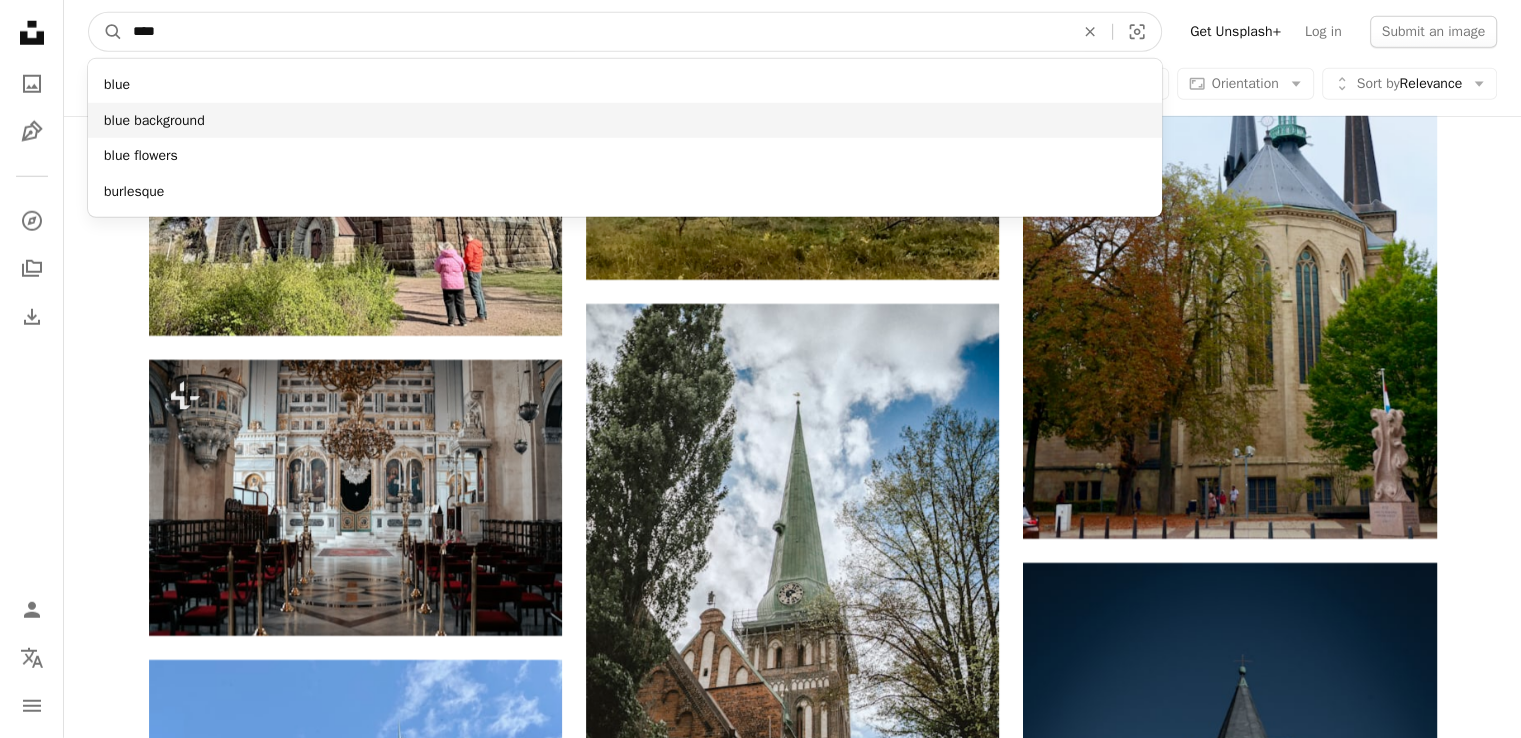type on "****" 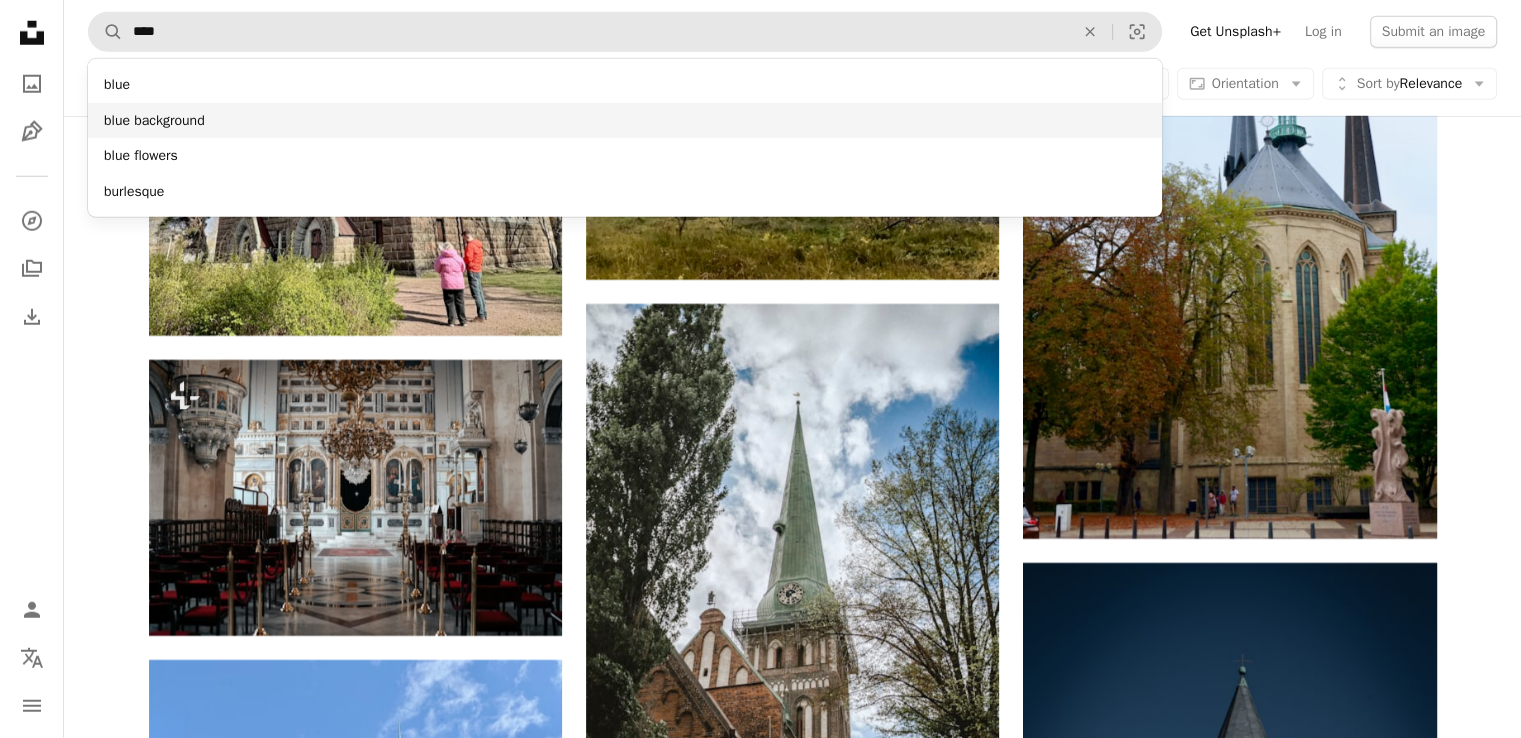 click on "blue background" at bounding box center (625, 121) 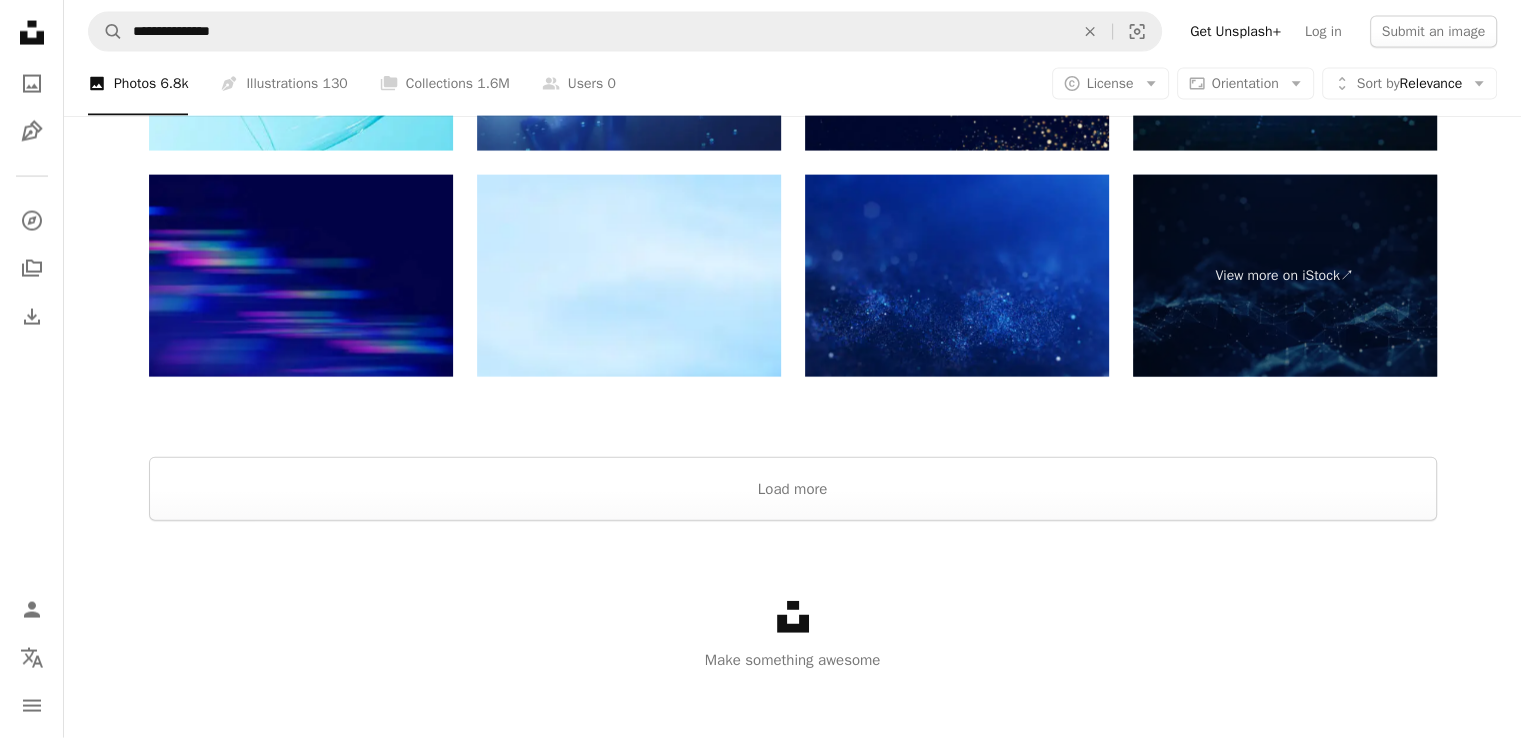 scroll, scrollTop: 4309, scrollLeft: 0, axis: vertical 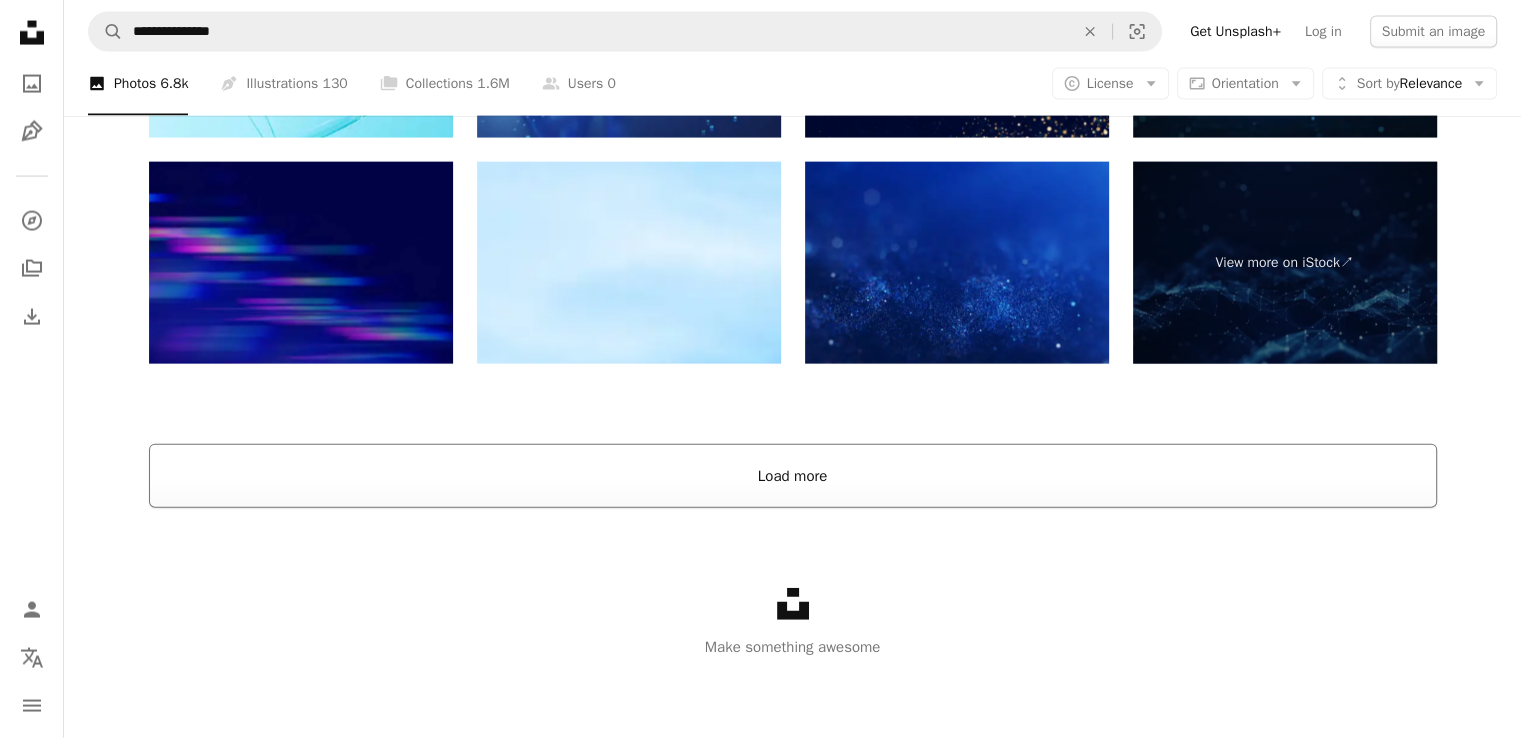 click on "Load more" at bounding box center [793, 476] 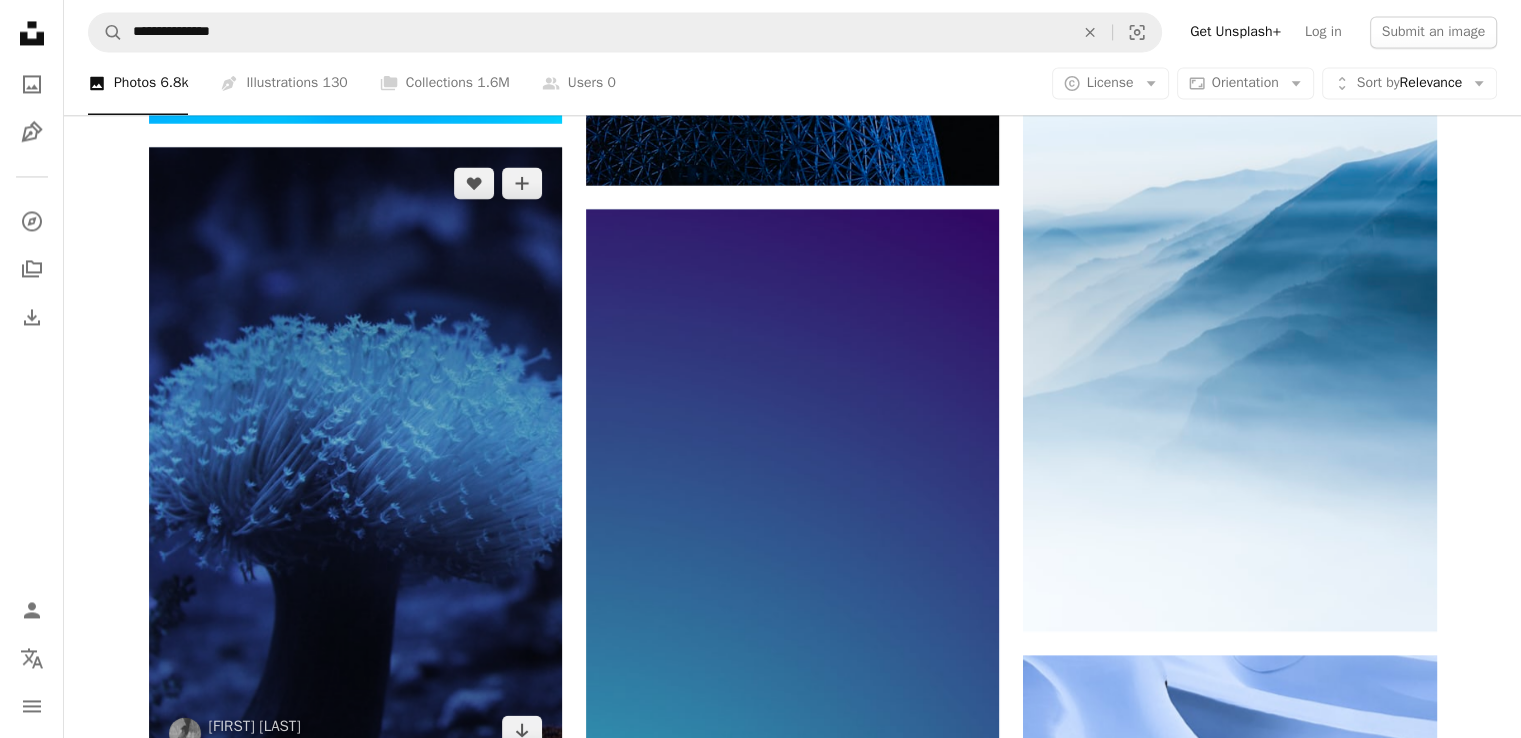 scroll, scrollTop: 10976, scrollLeft: 0, axis: vertical 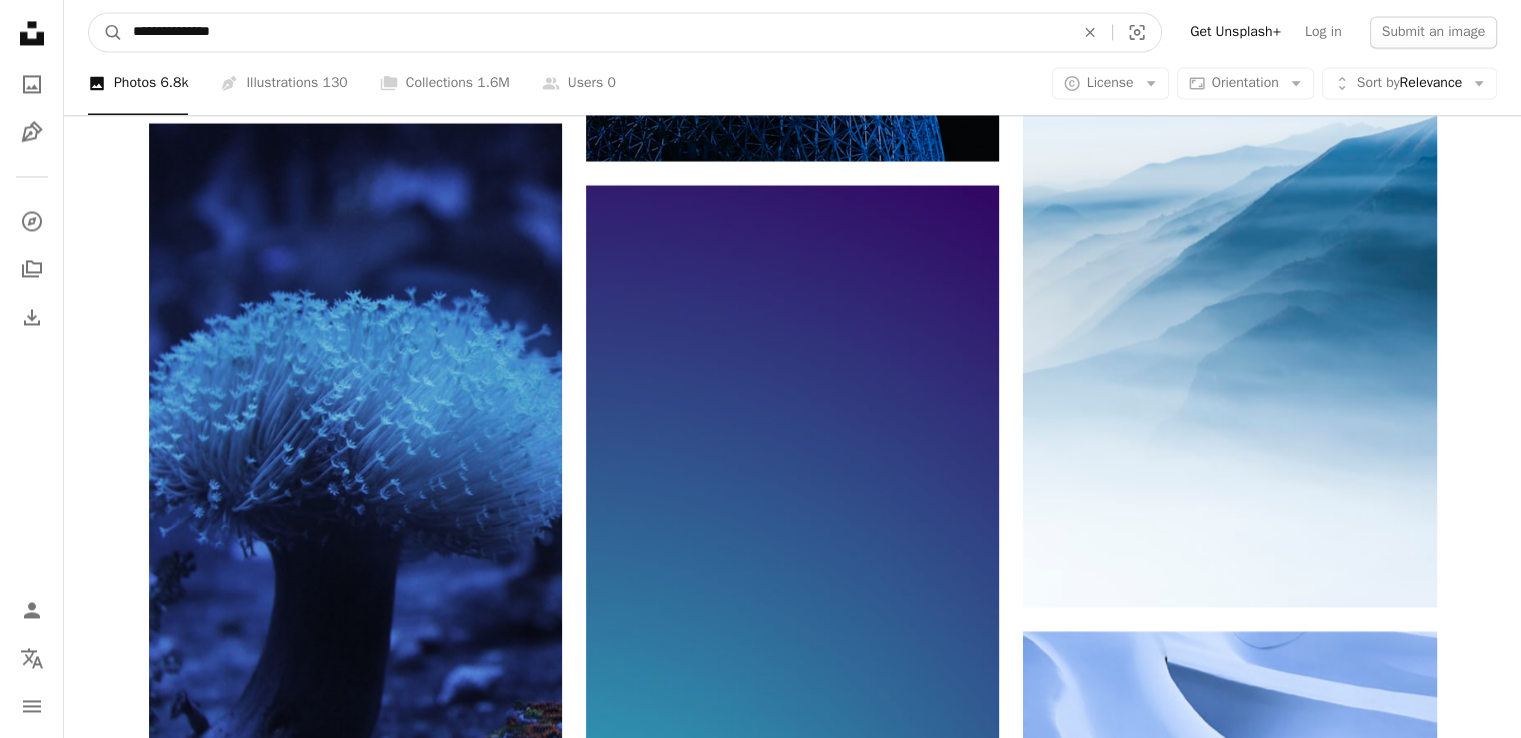 click on "**********" at bounding box center (595, 32) 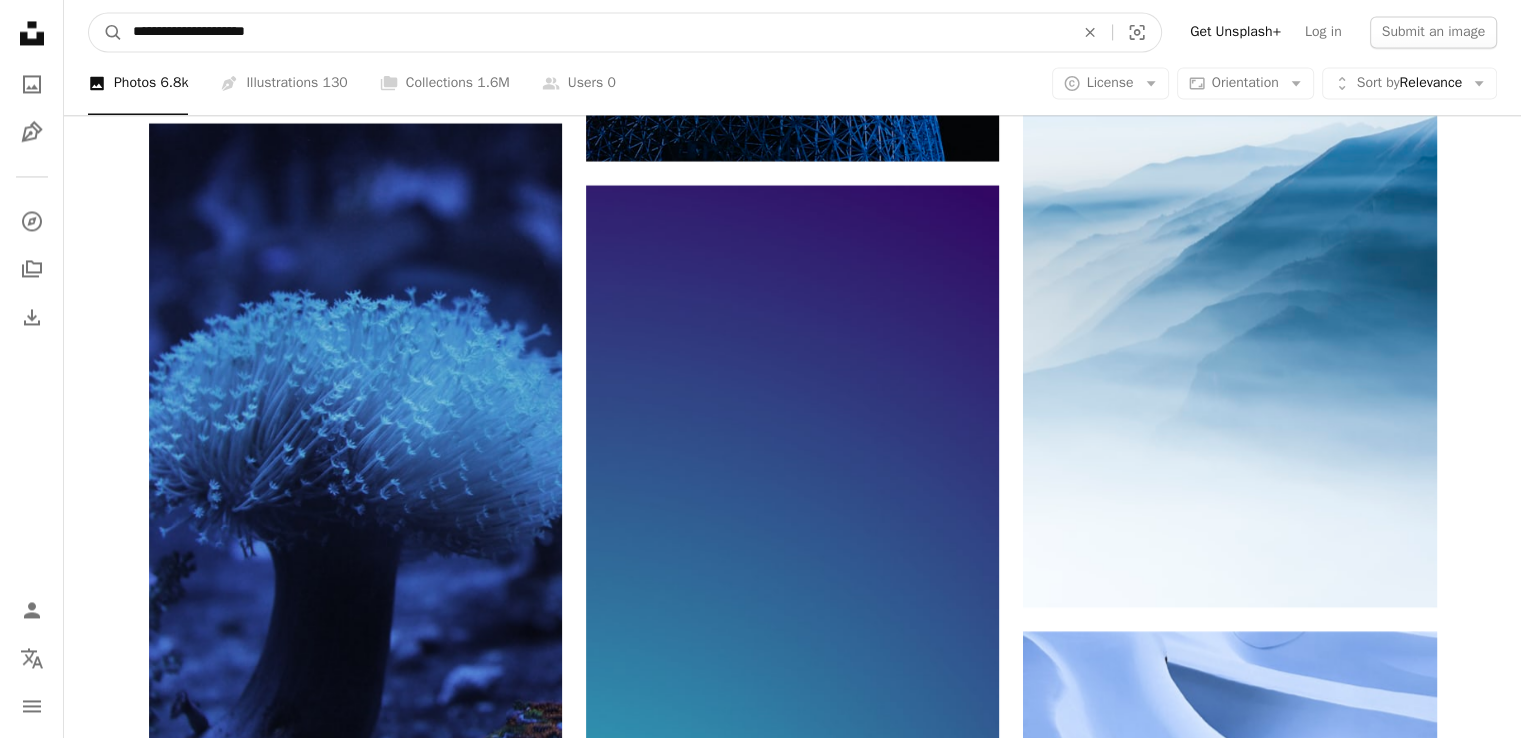 type on "**********" 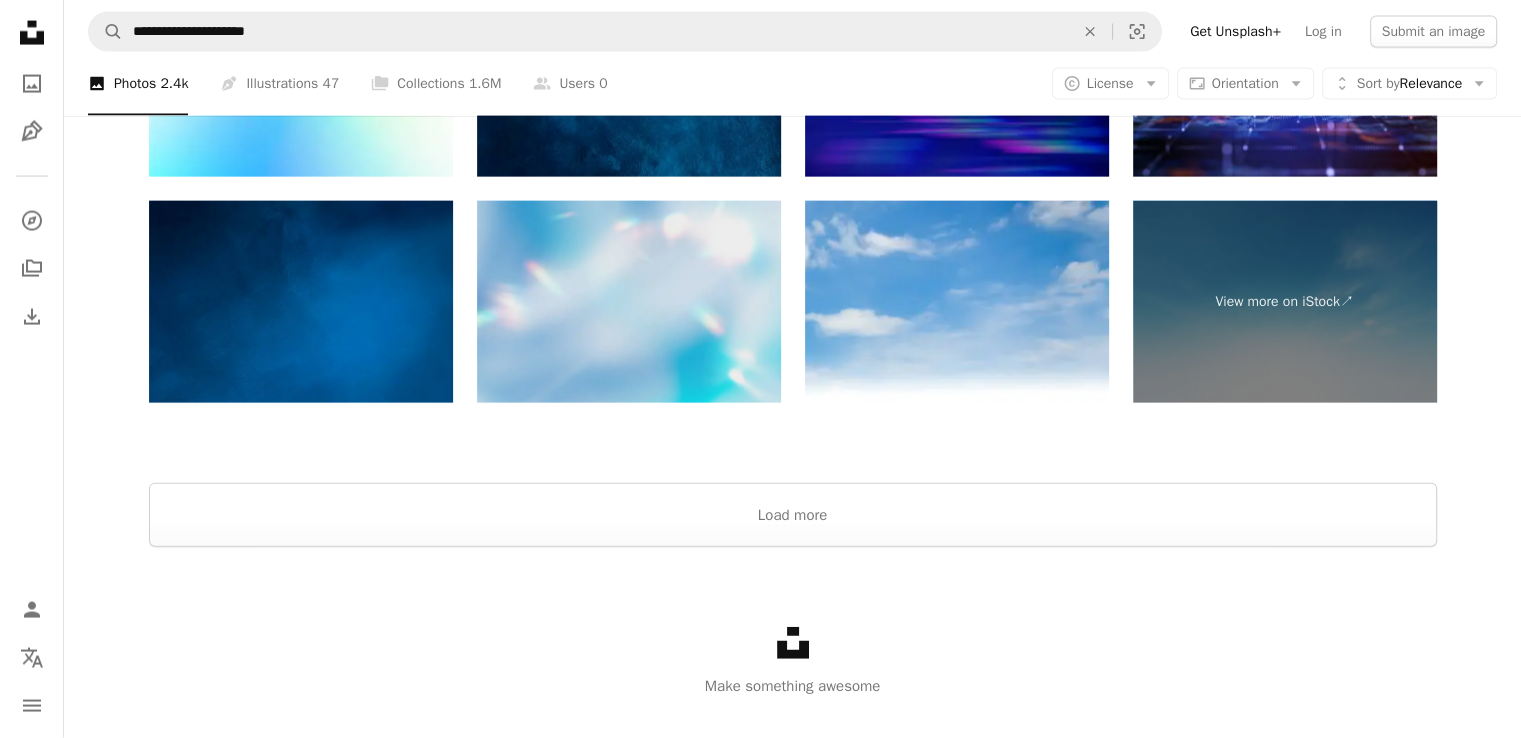scroll, scrollTop: 4368, scrollLeft: 0, axis: vertical 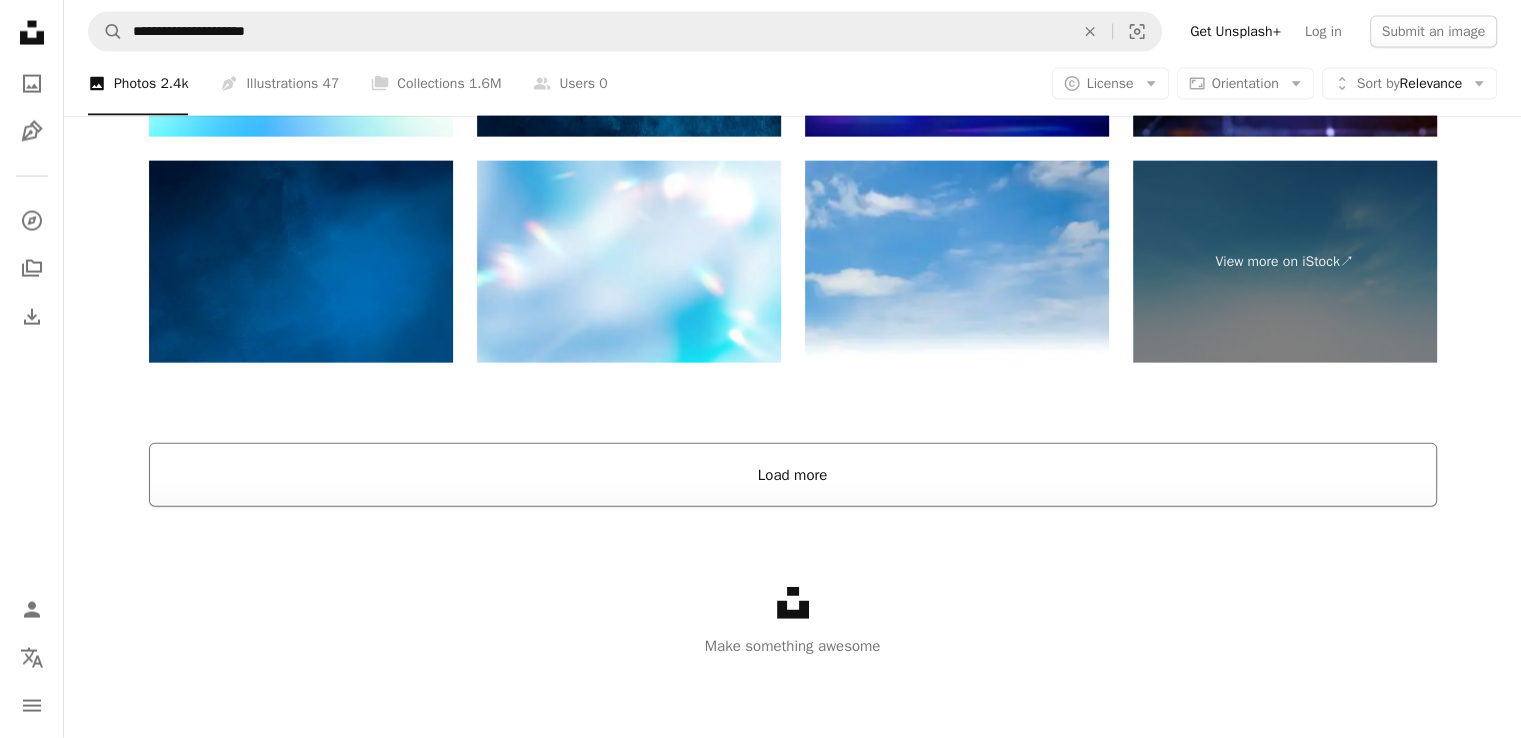 click on "Load more" at bounding box center [793, 475] 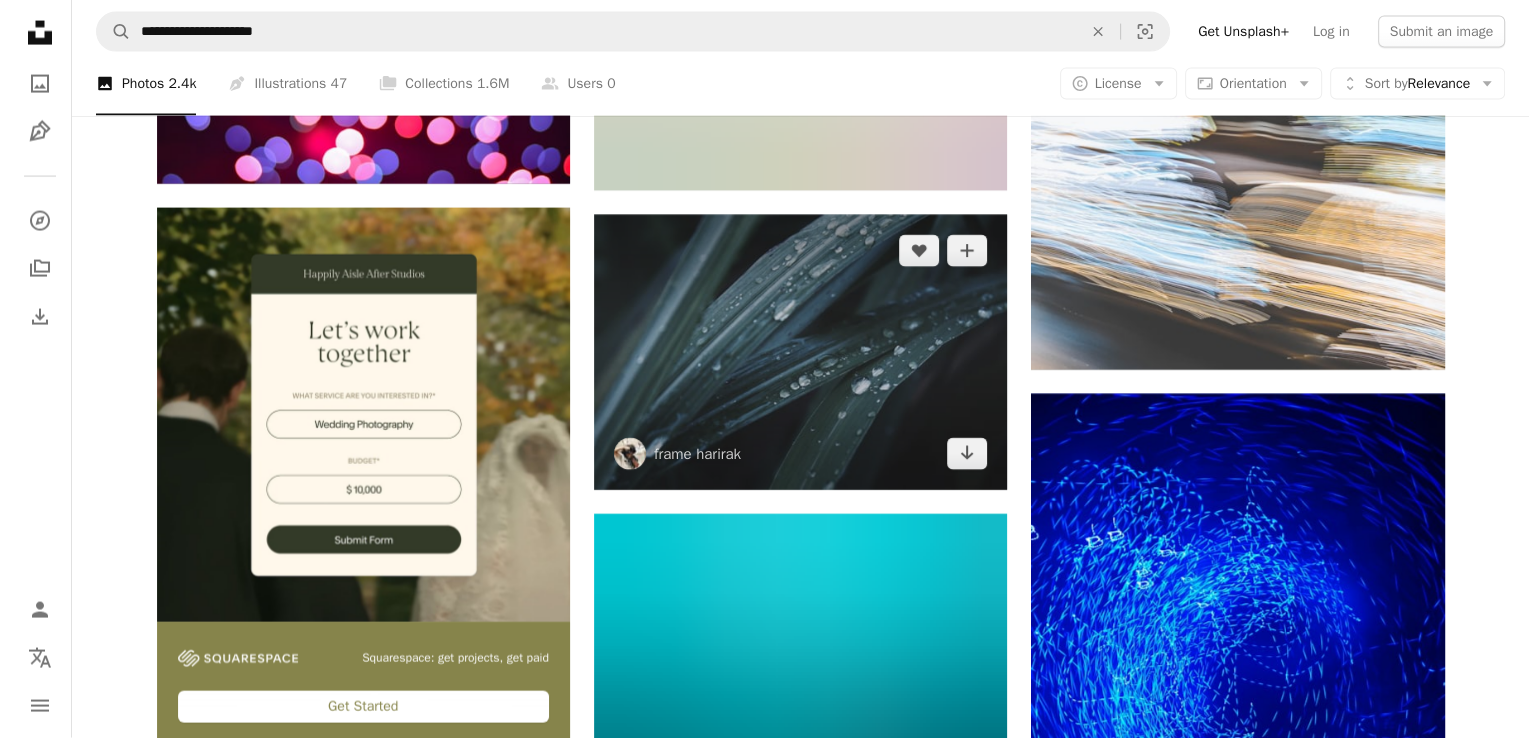 scroll, scrollTop: 4634, scrollLeft: 0, axis: vertical 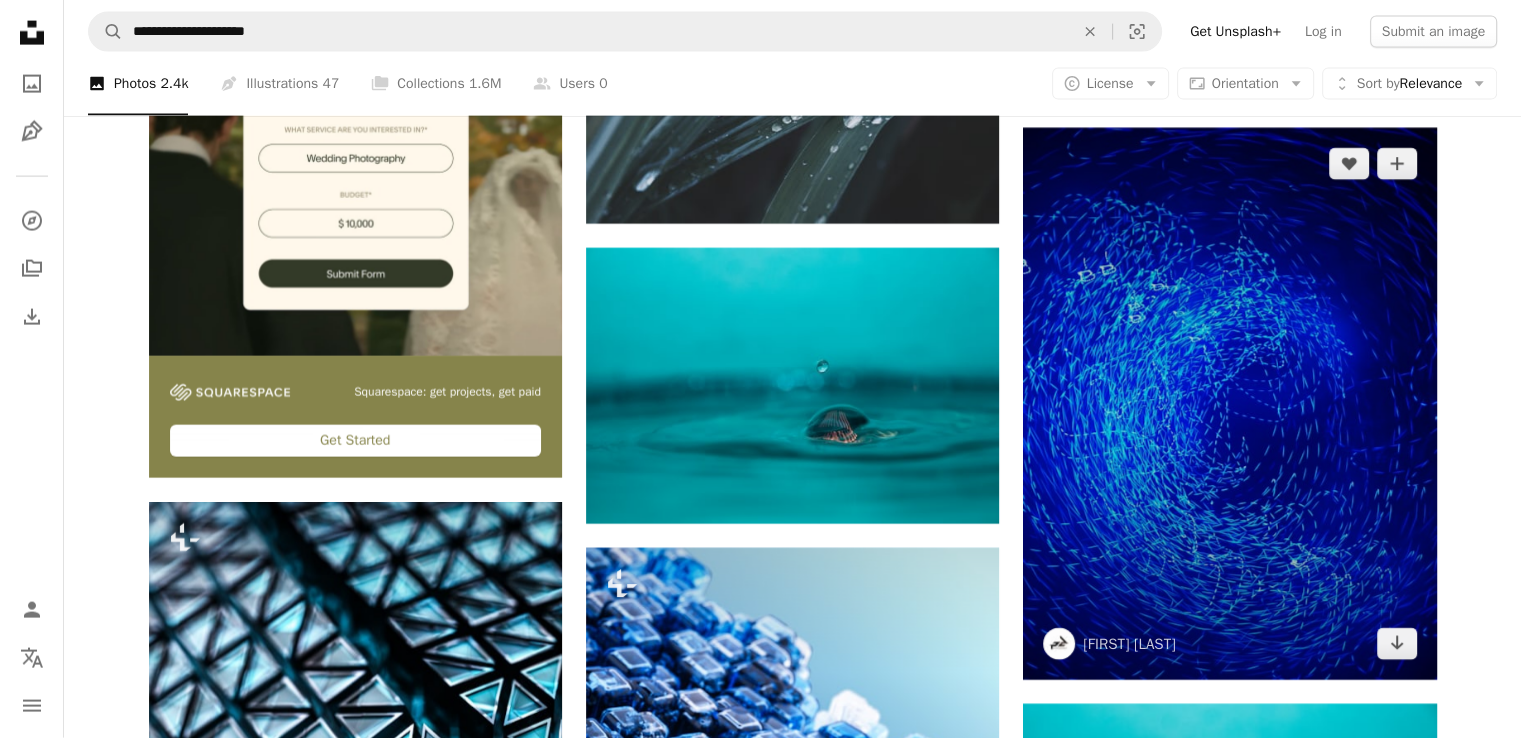 click at bounding box center (1229, 403) 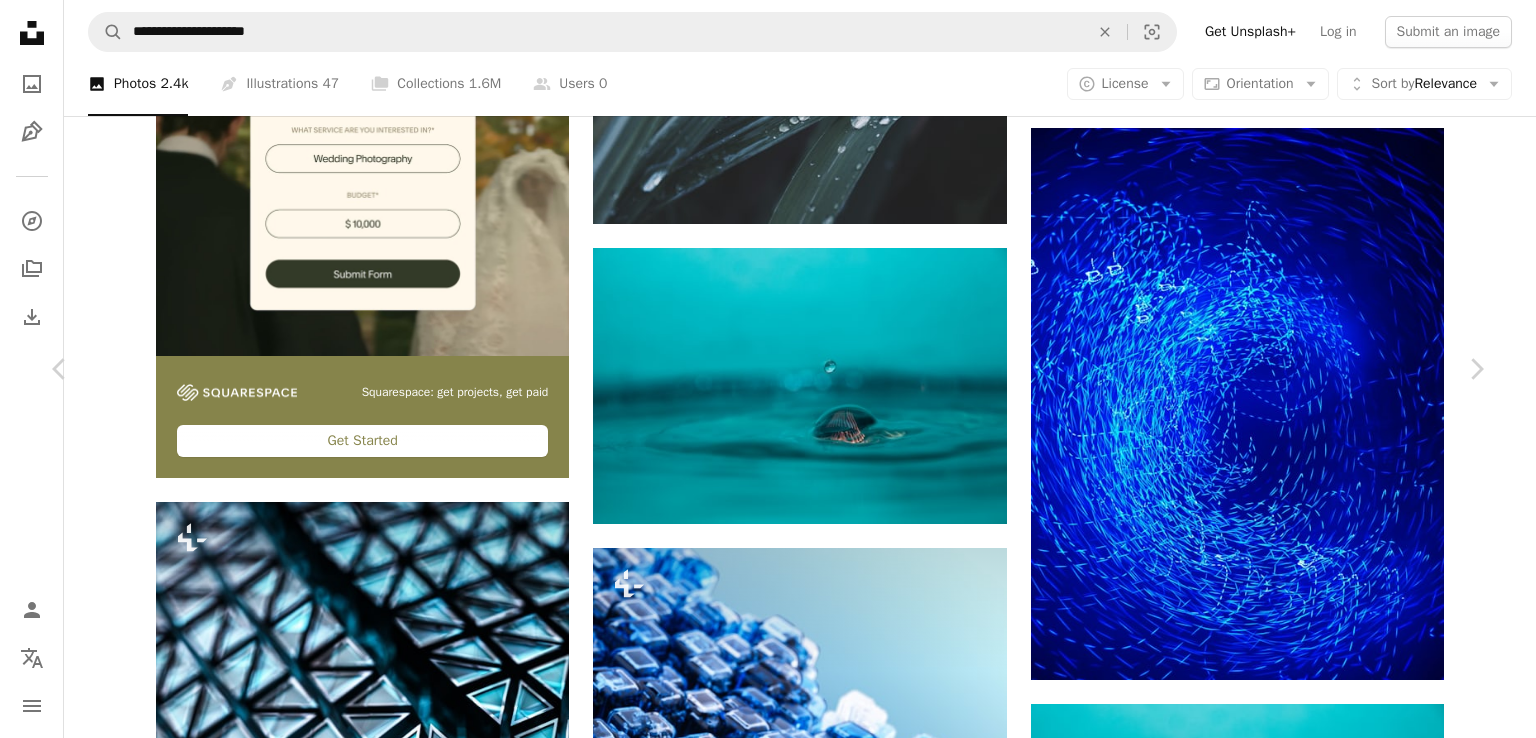 click on "Download free" at bounding box center (1287, 5346) 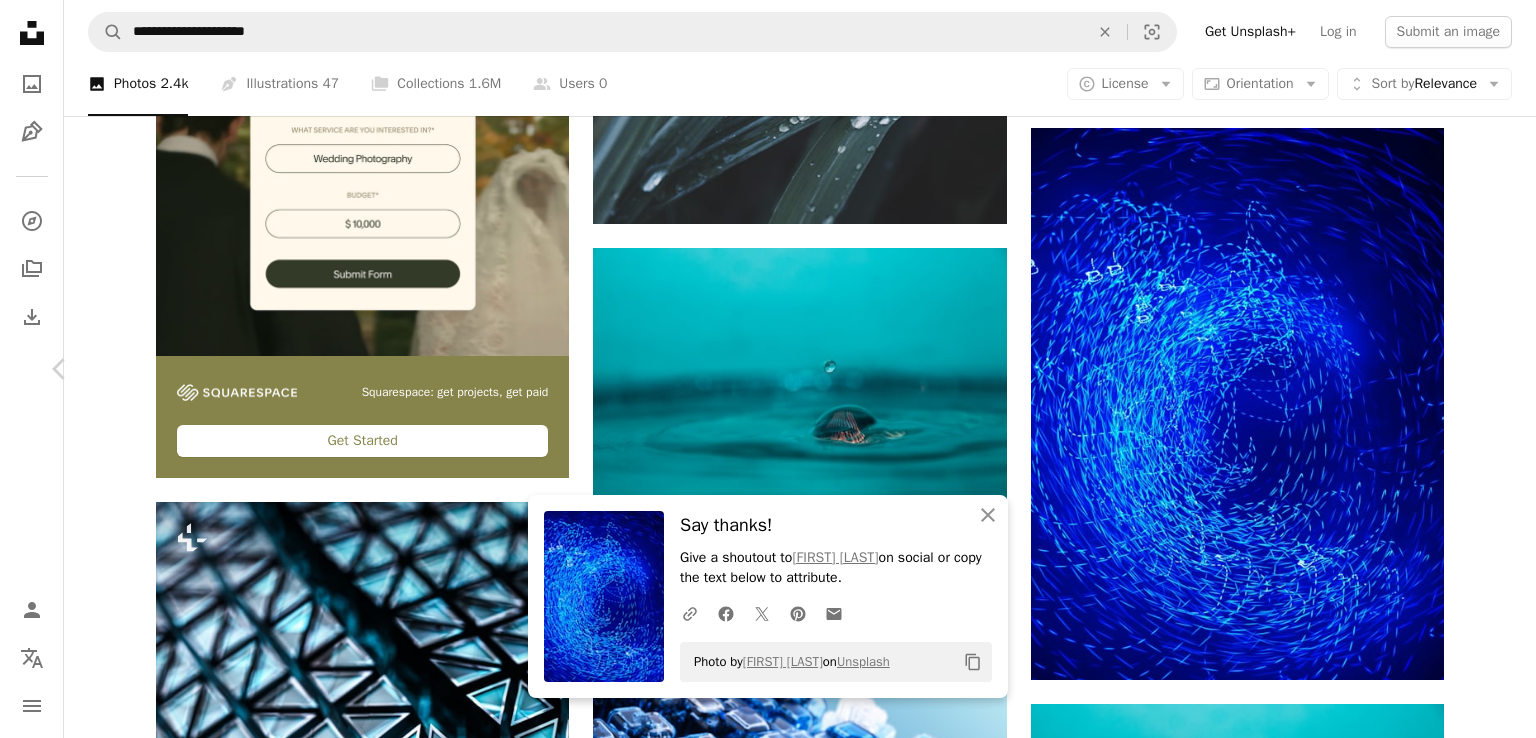 click 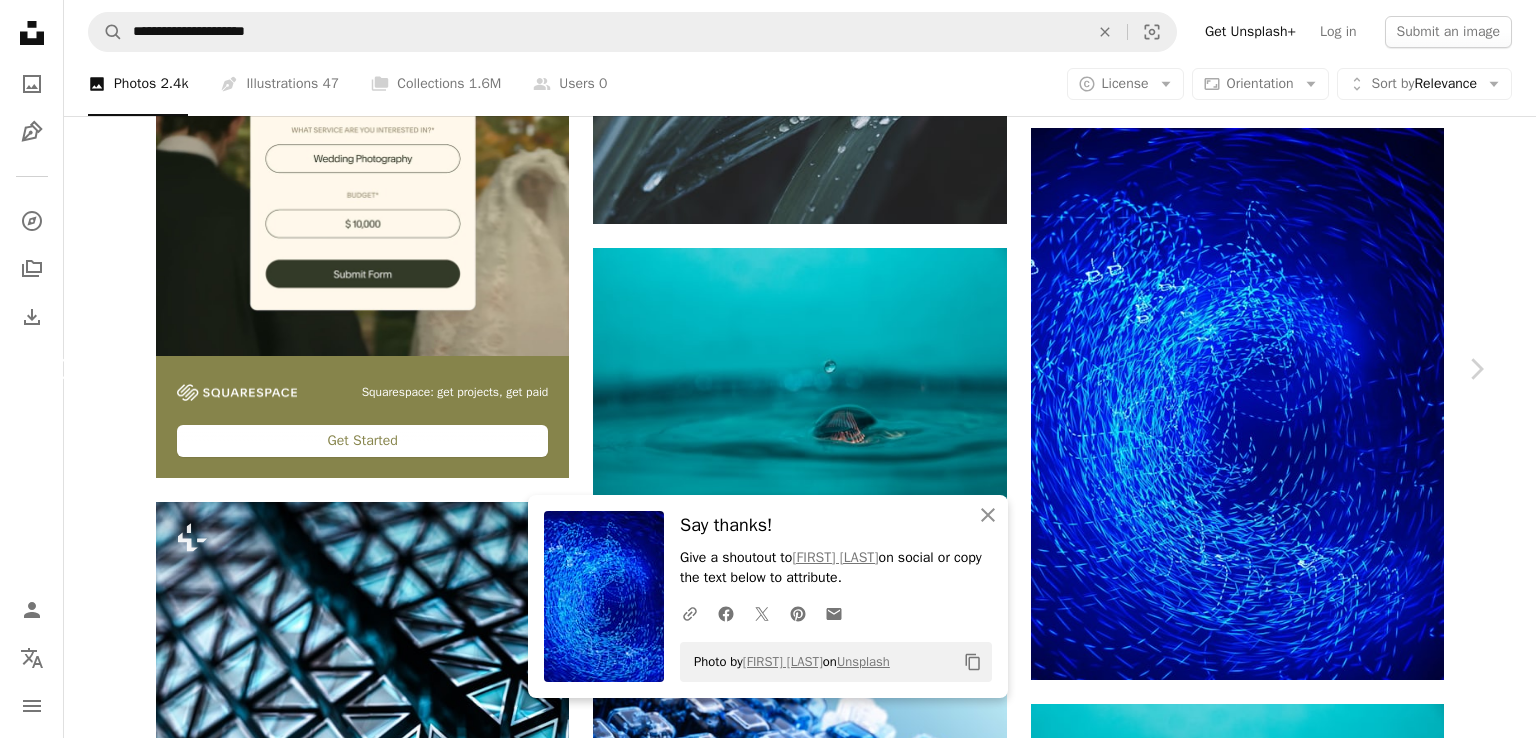 click on "Chevron left" 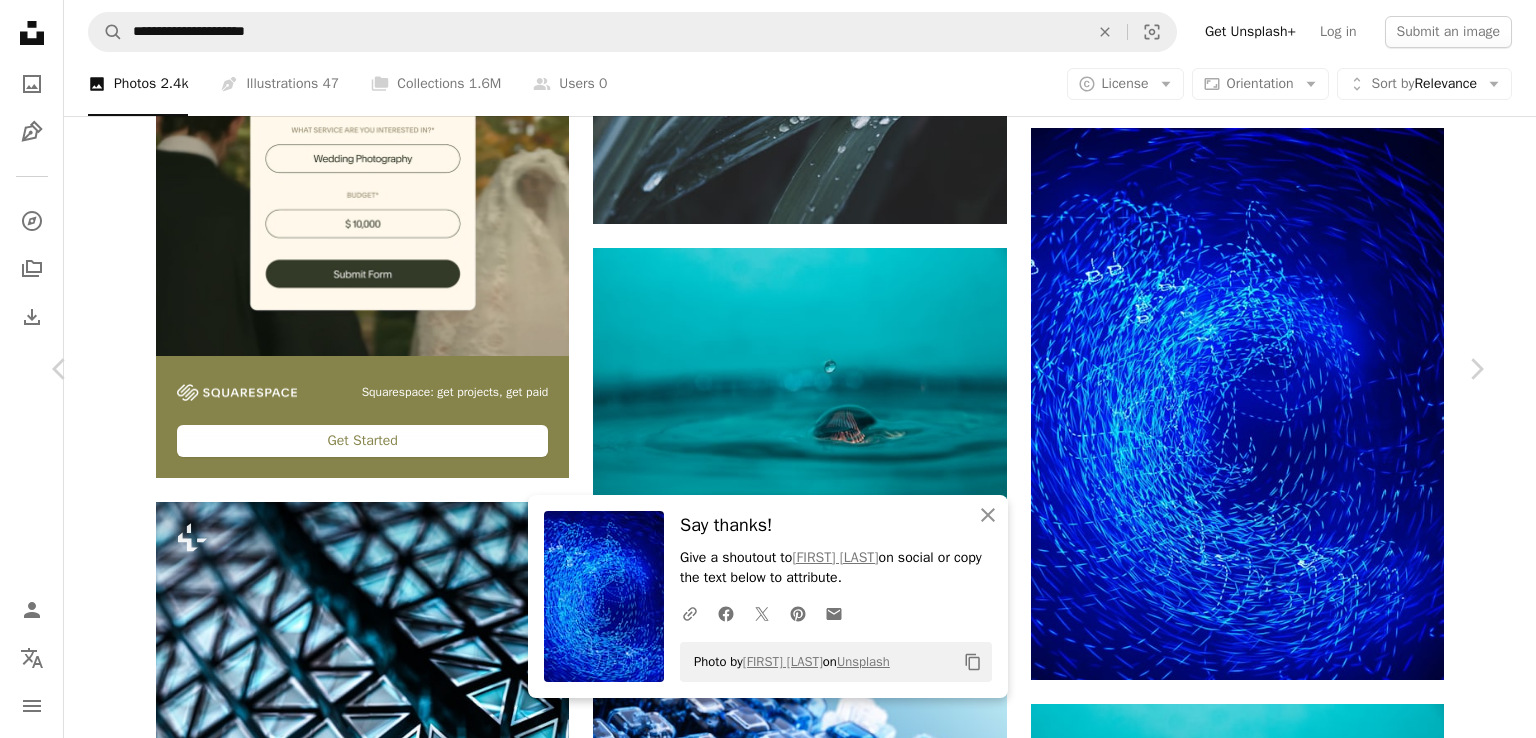 scroll, scrollTop: 1333, scrollLeft: 0, axis: vertical 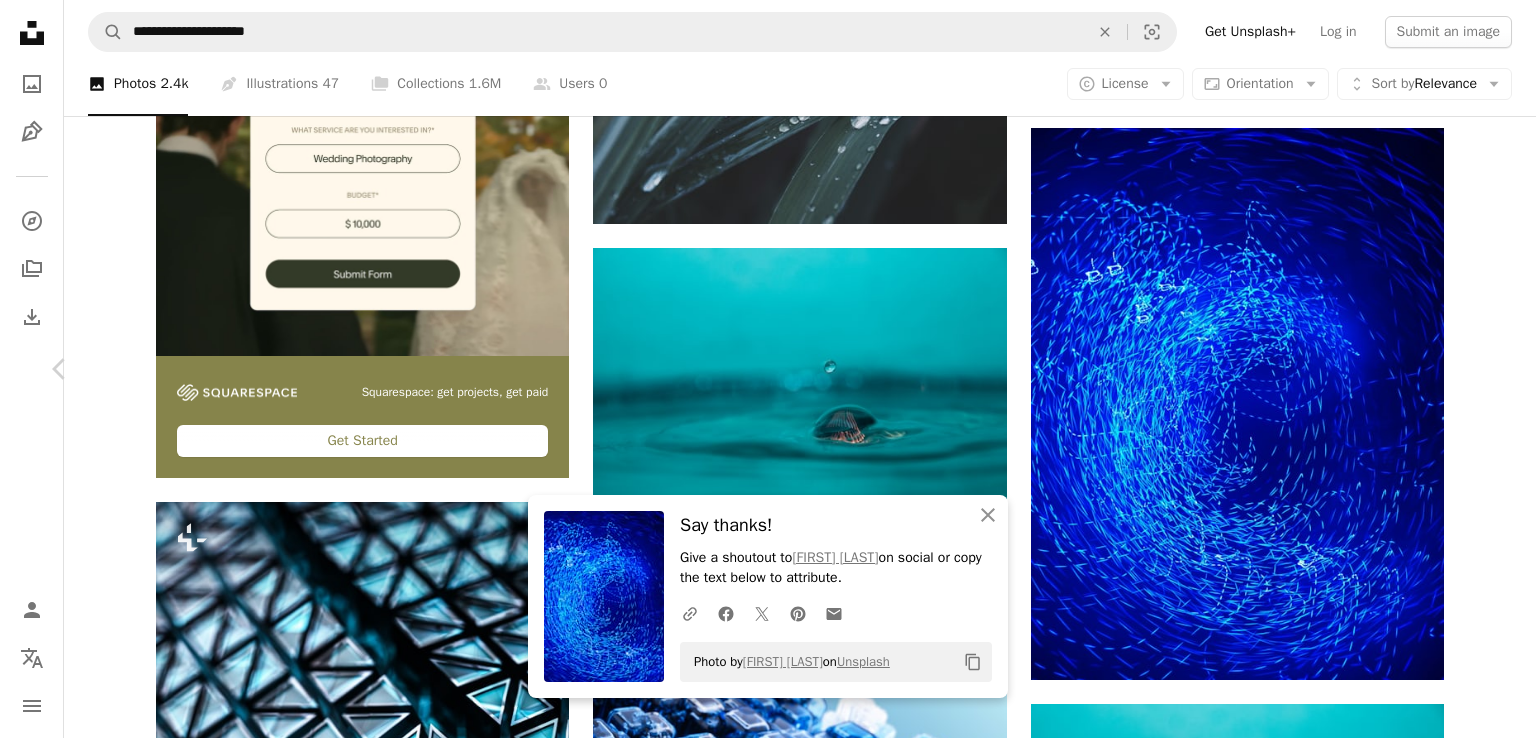 click on "Chevron right" 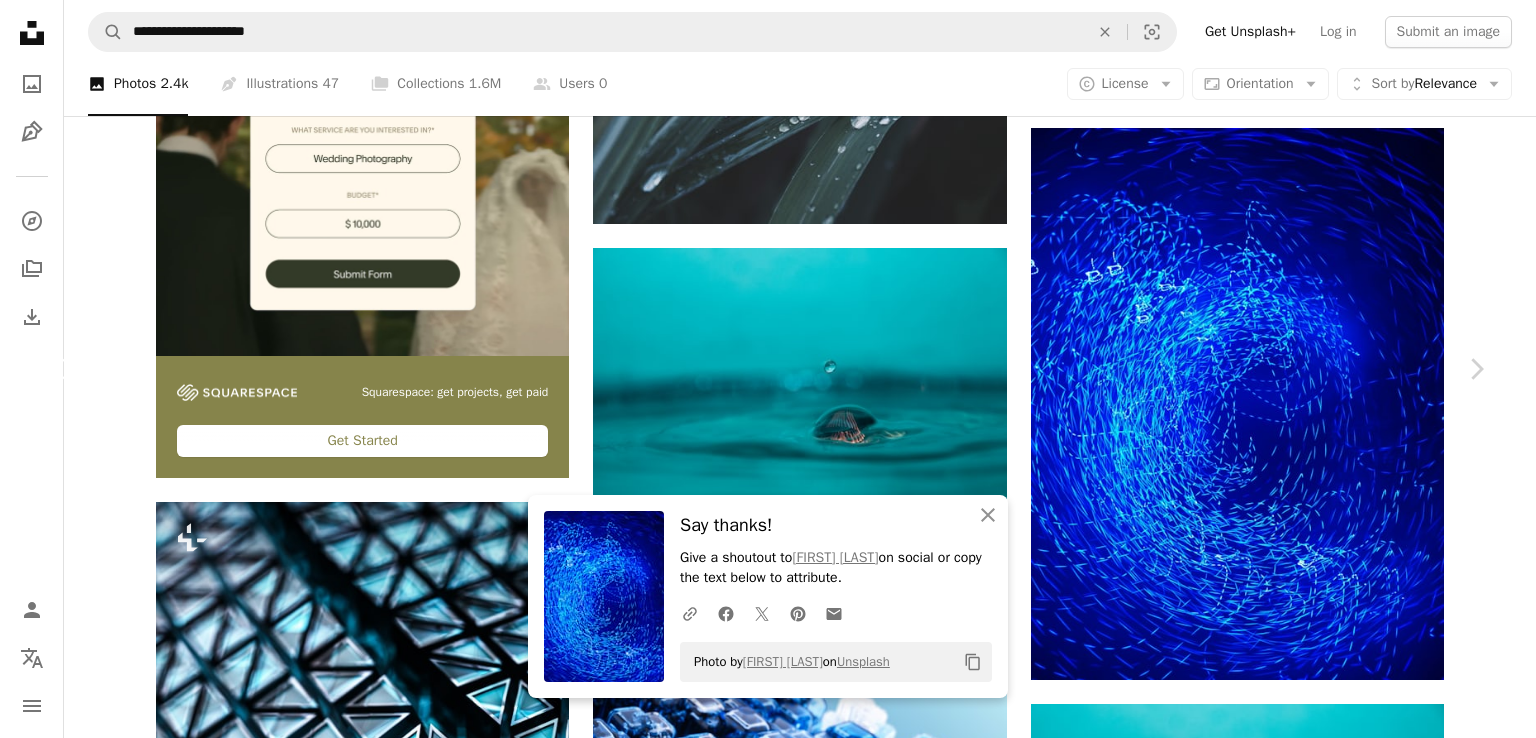 click on "Chevron left" 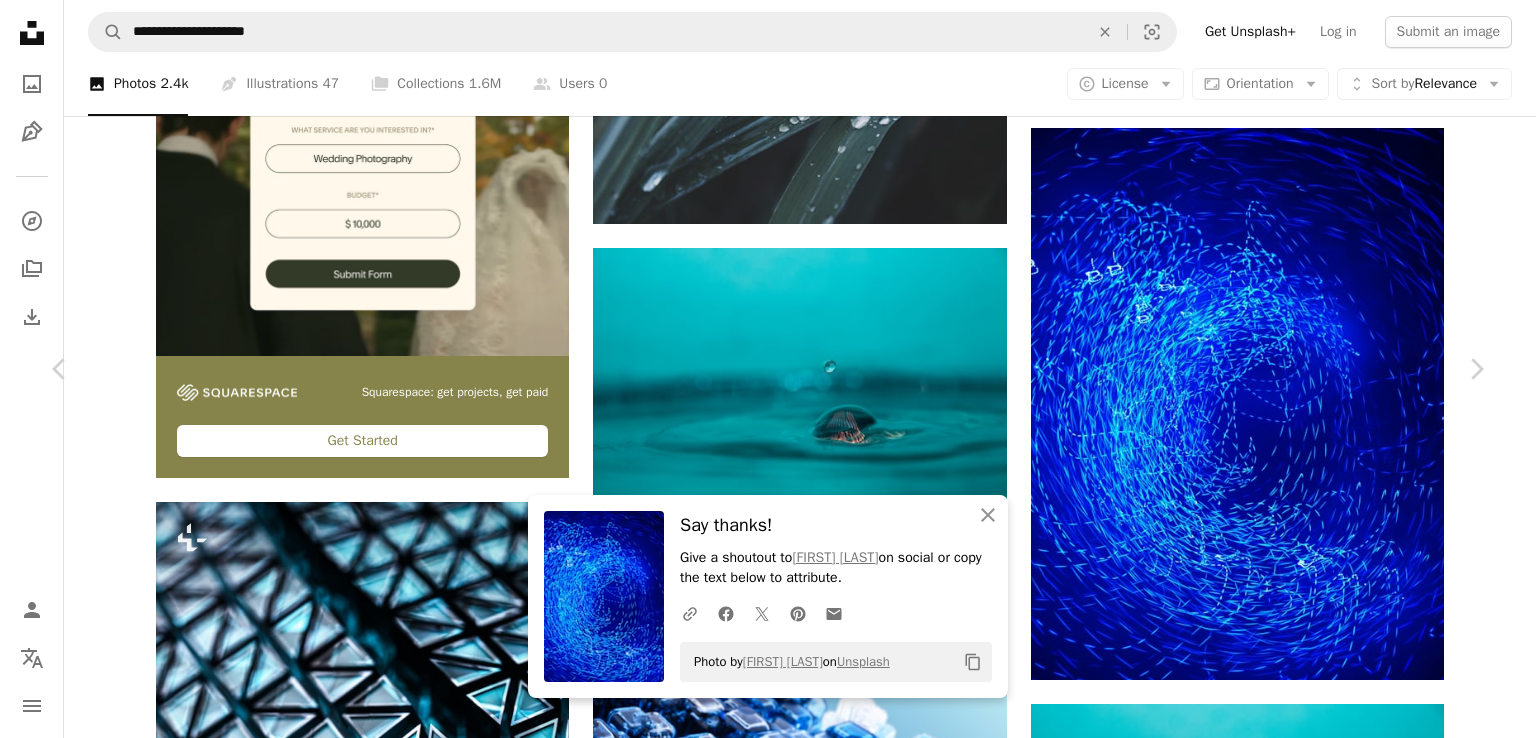 scroll, scrollTop: 266, scrollLeft: 0, axis: vertical 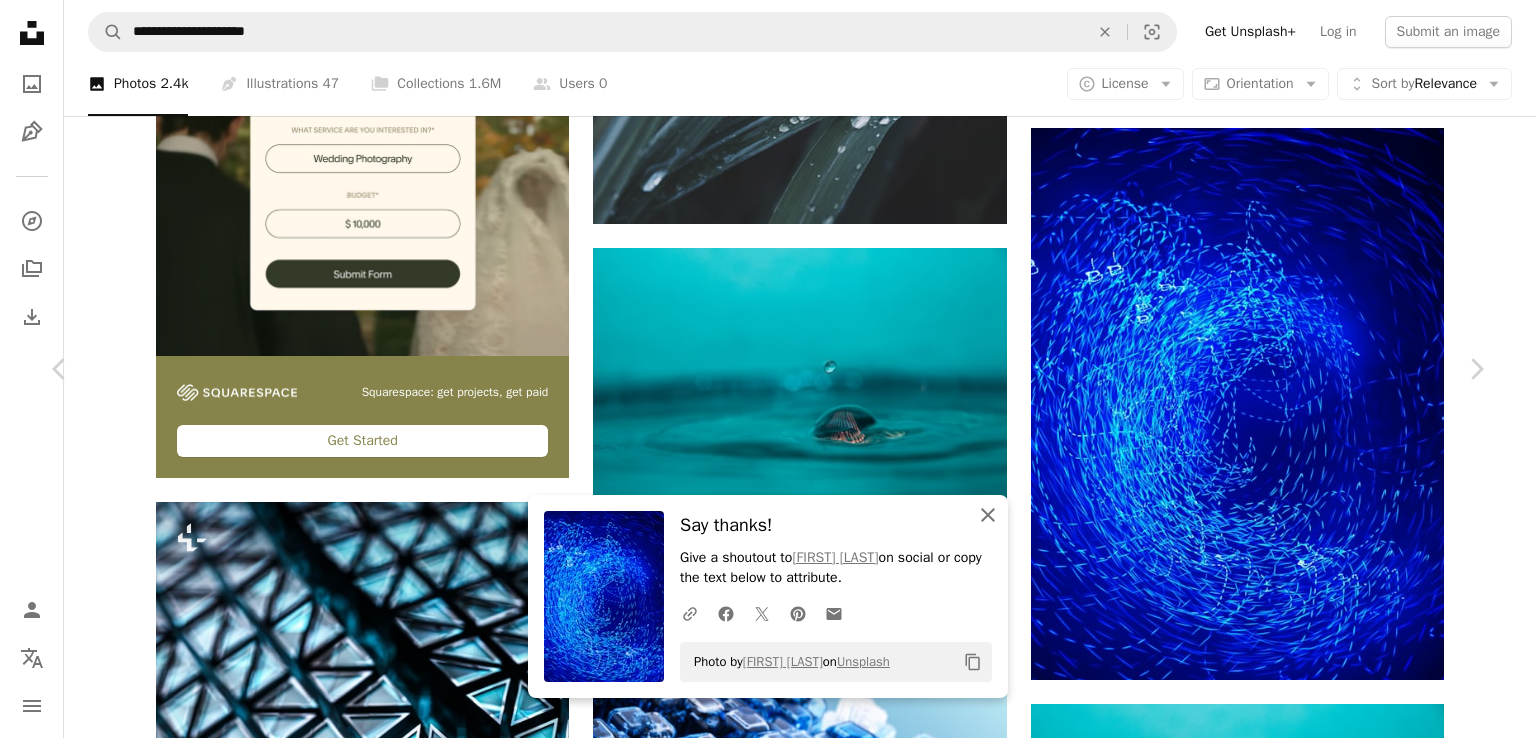 click on "An X shape" 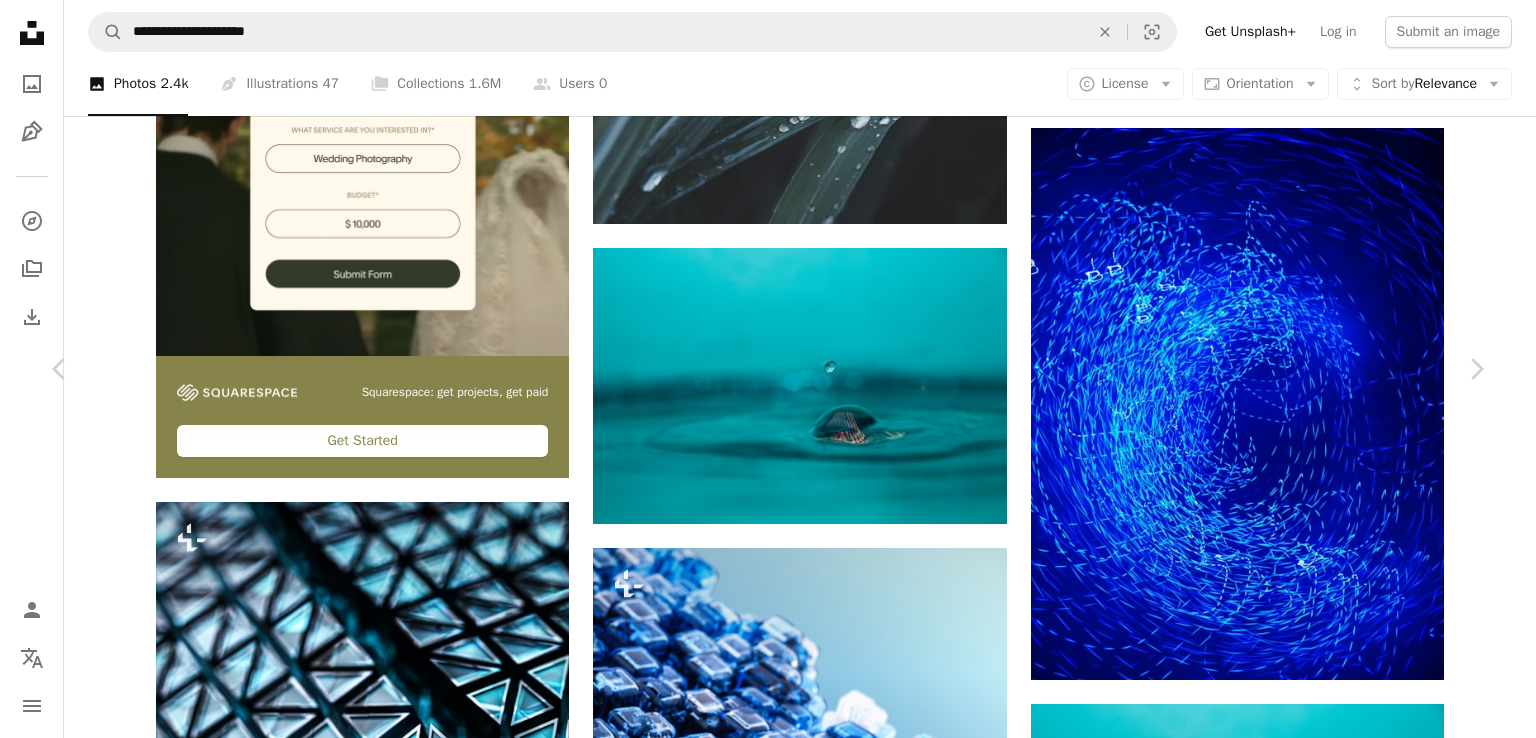 click on "texture" at bounding box center [358, 5893] 